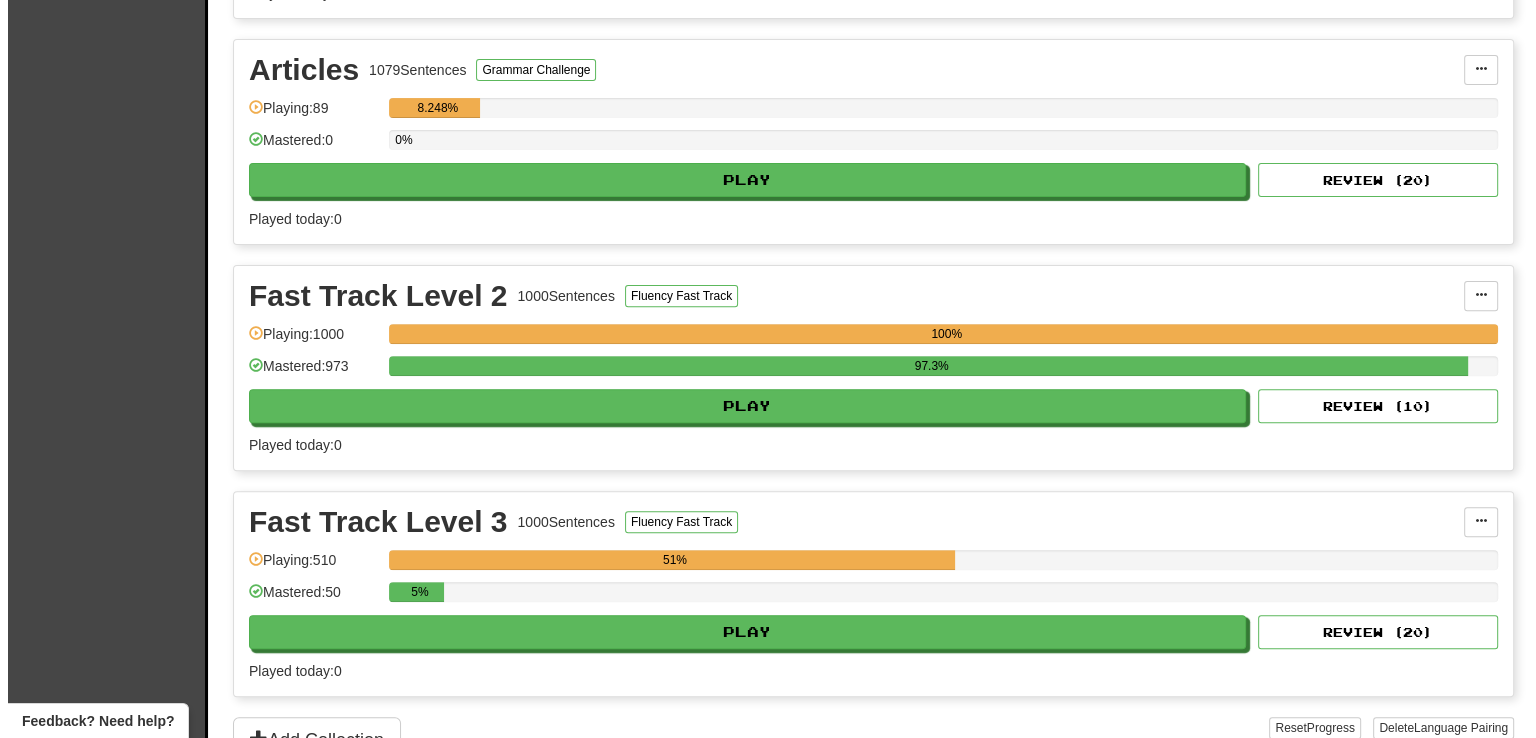 scroll, scrollTop: 651, scrollLeft: 0, axis: vertical 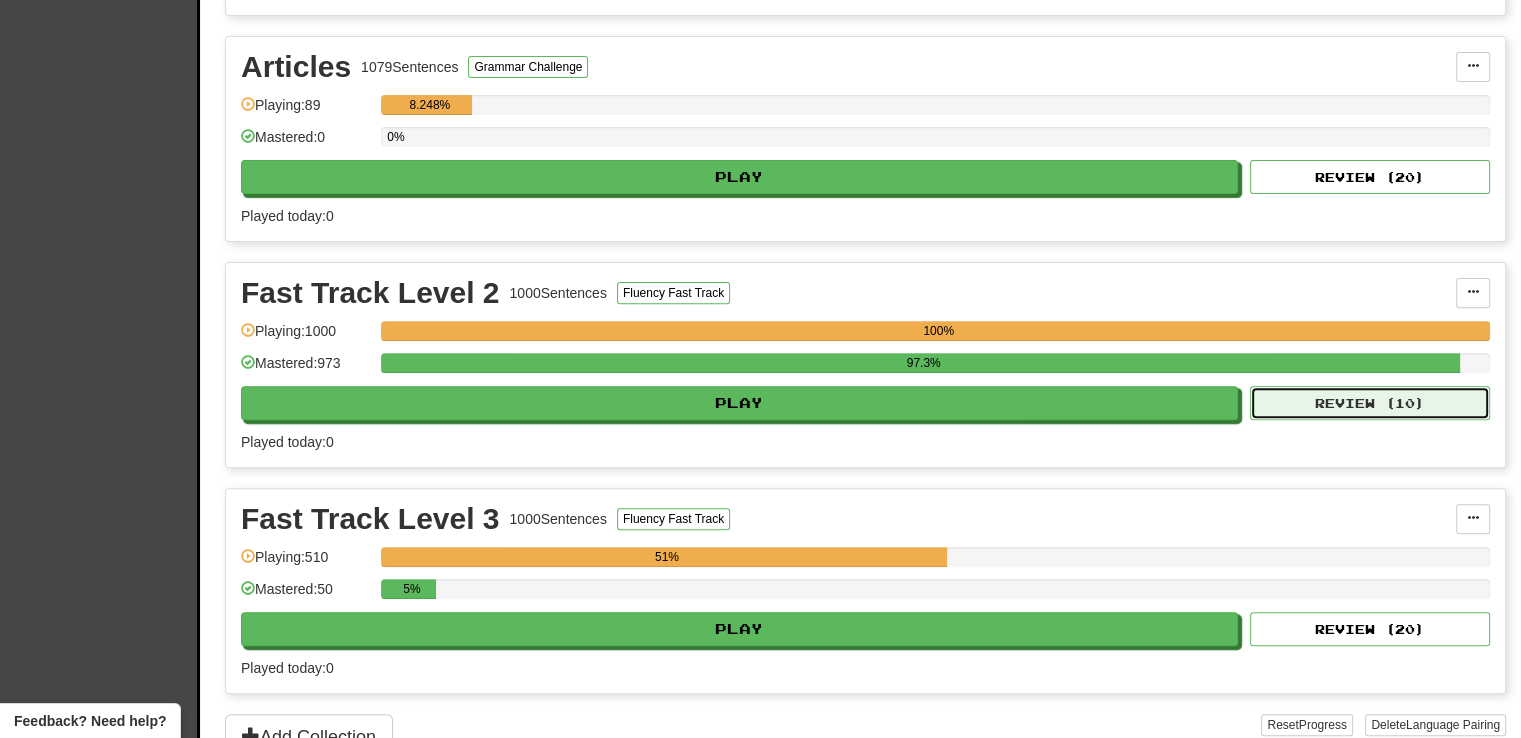 click on "Review ( 10 )" at bounding box center [1370, 403] 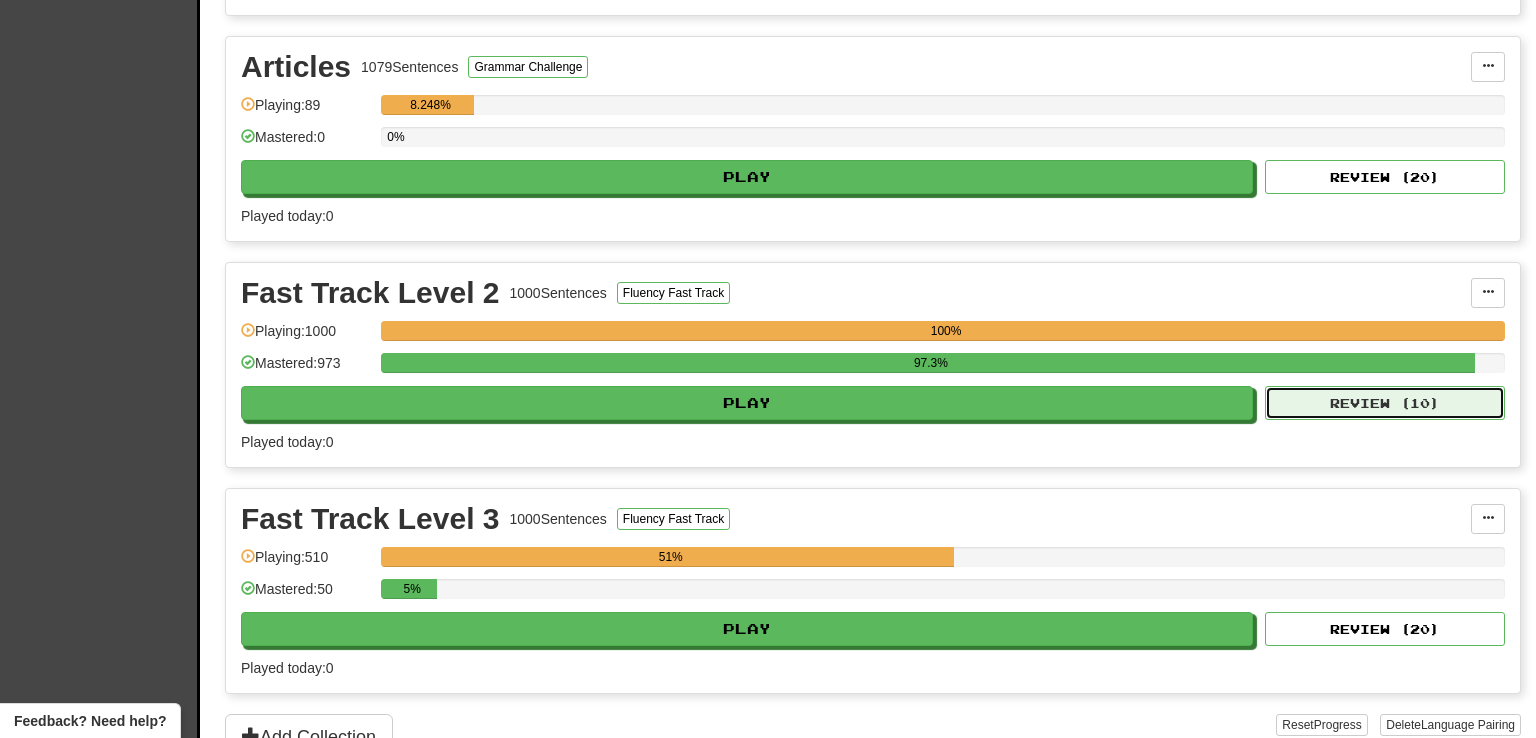 select on "**" 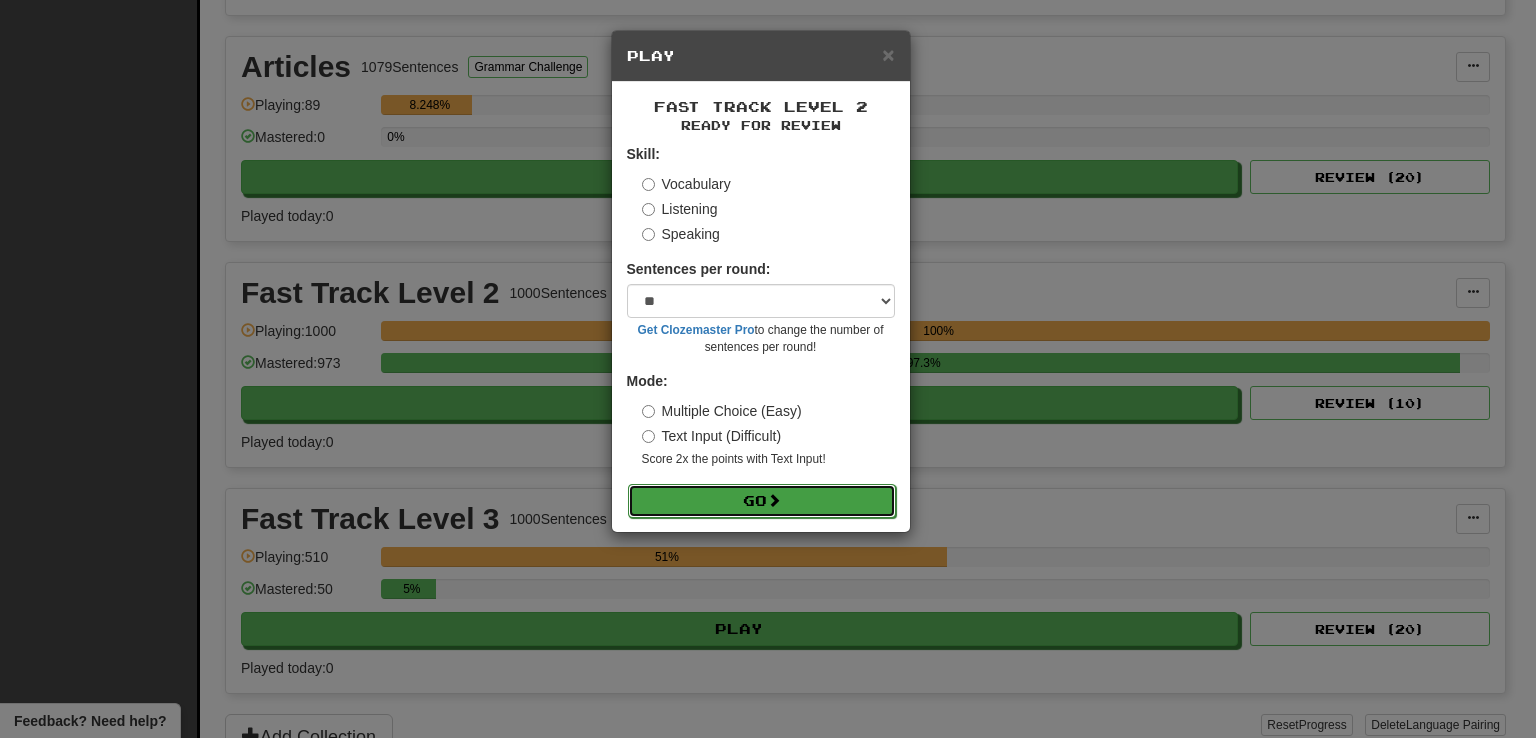 click on "Go" at bounding box center (762, 501) 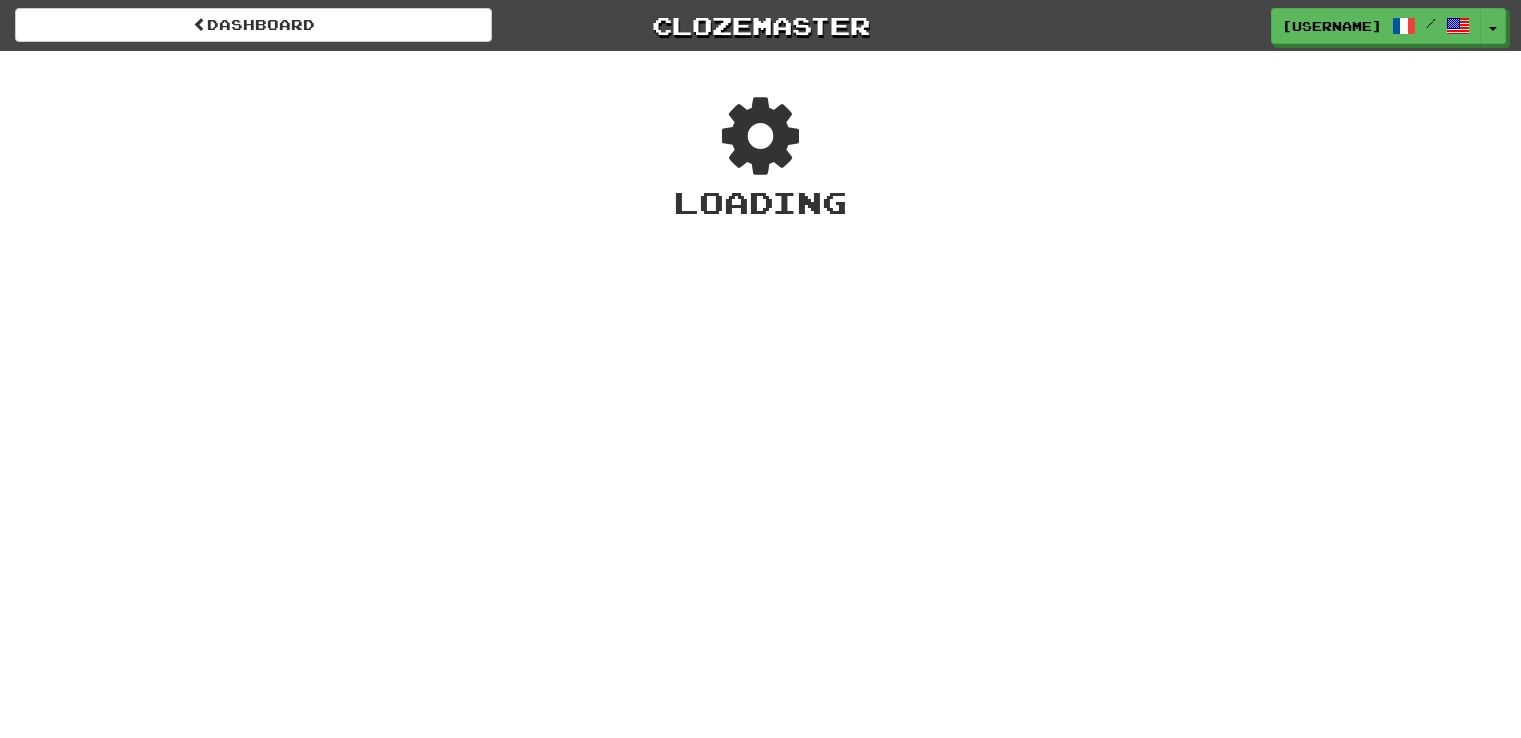 scroll, scrollTop: 0, scrollLeft: 0, axis: both 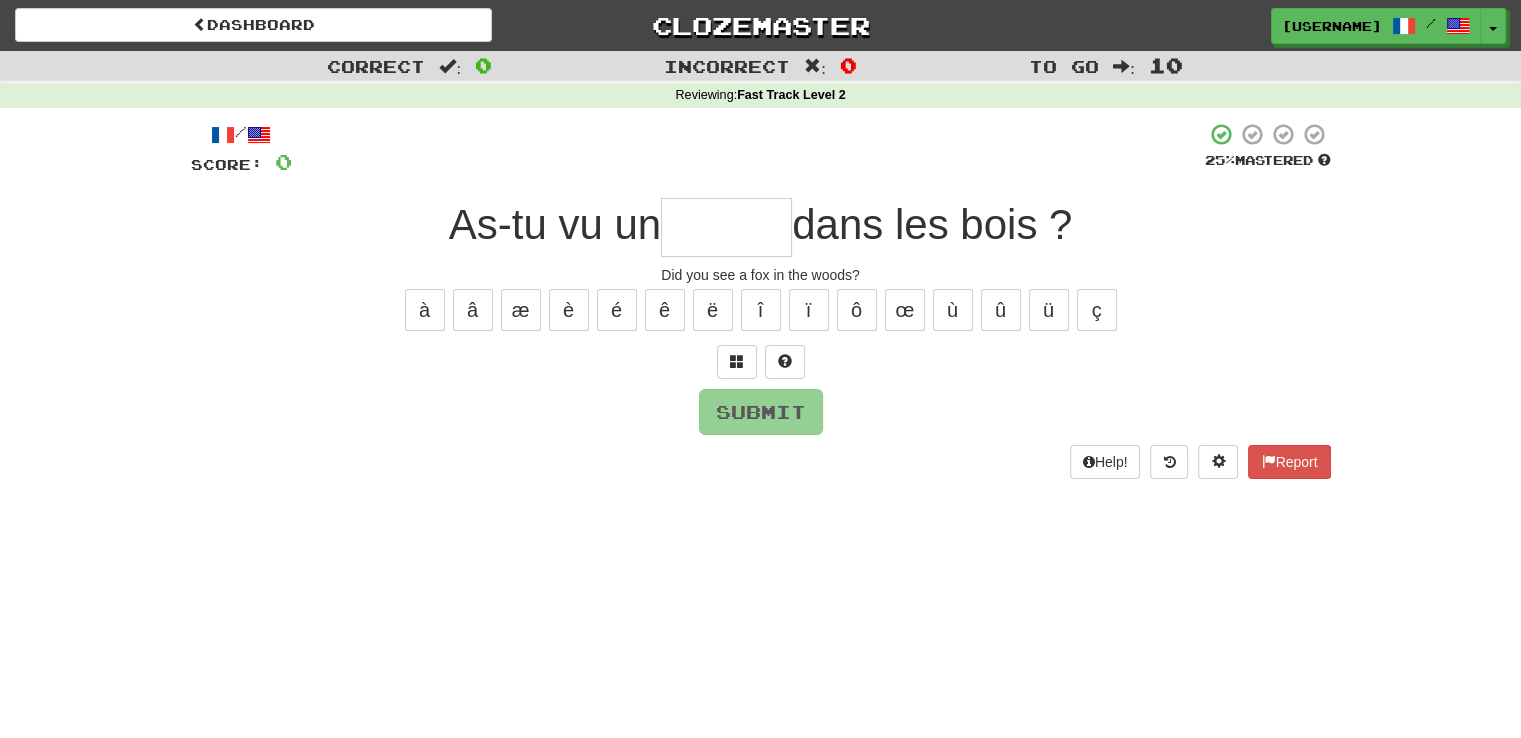 click at bounding box center (726, 227) 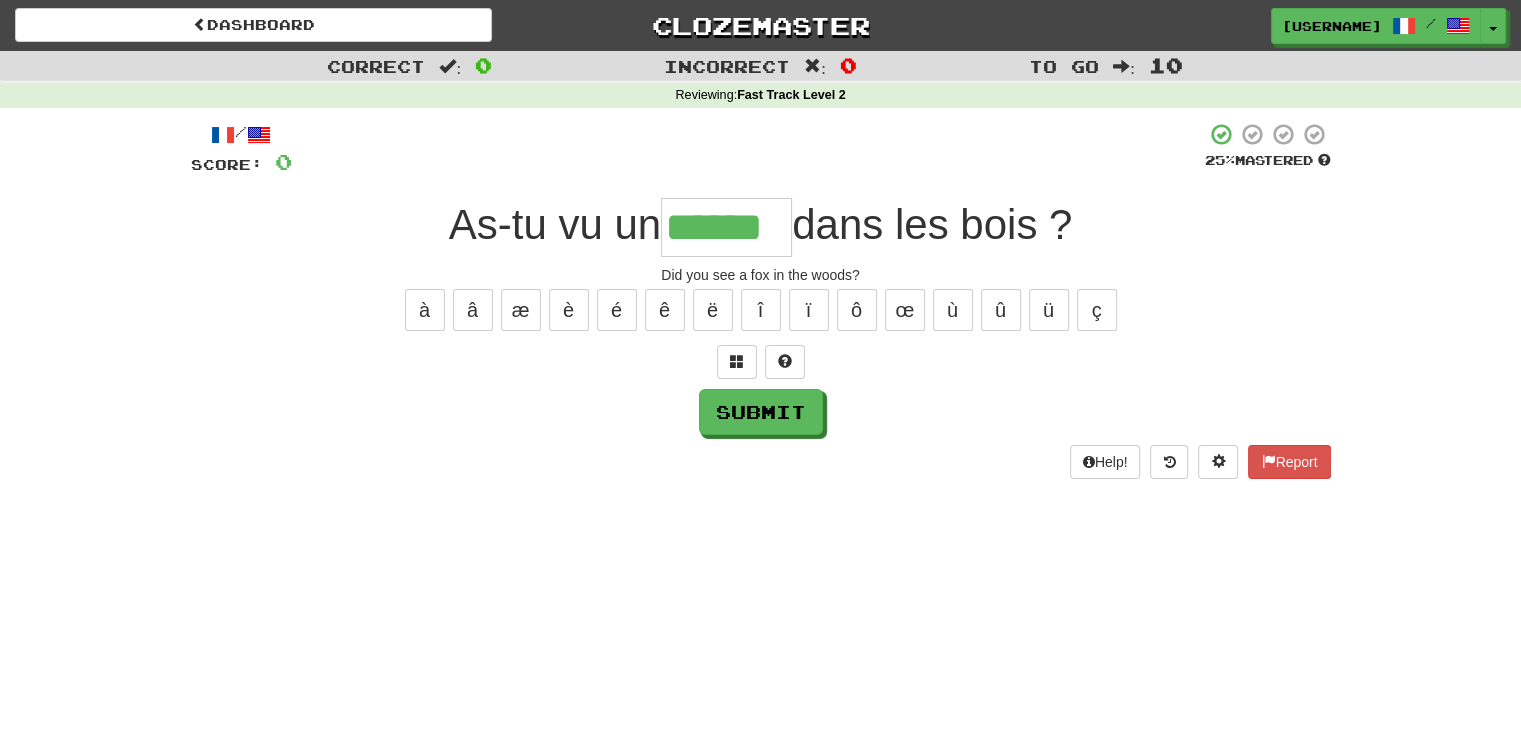 type on "******" 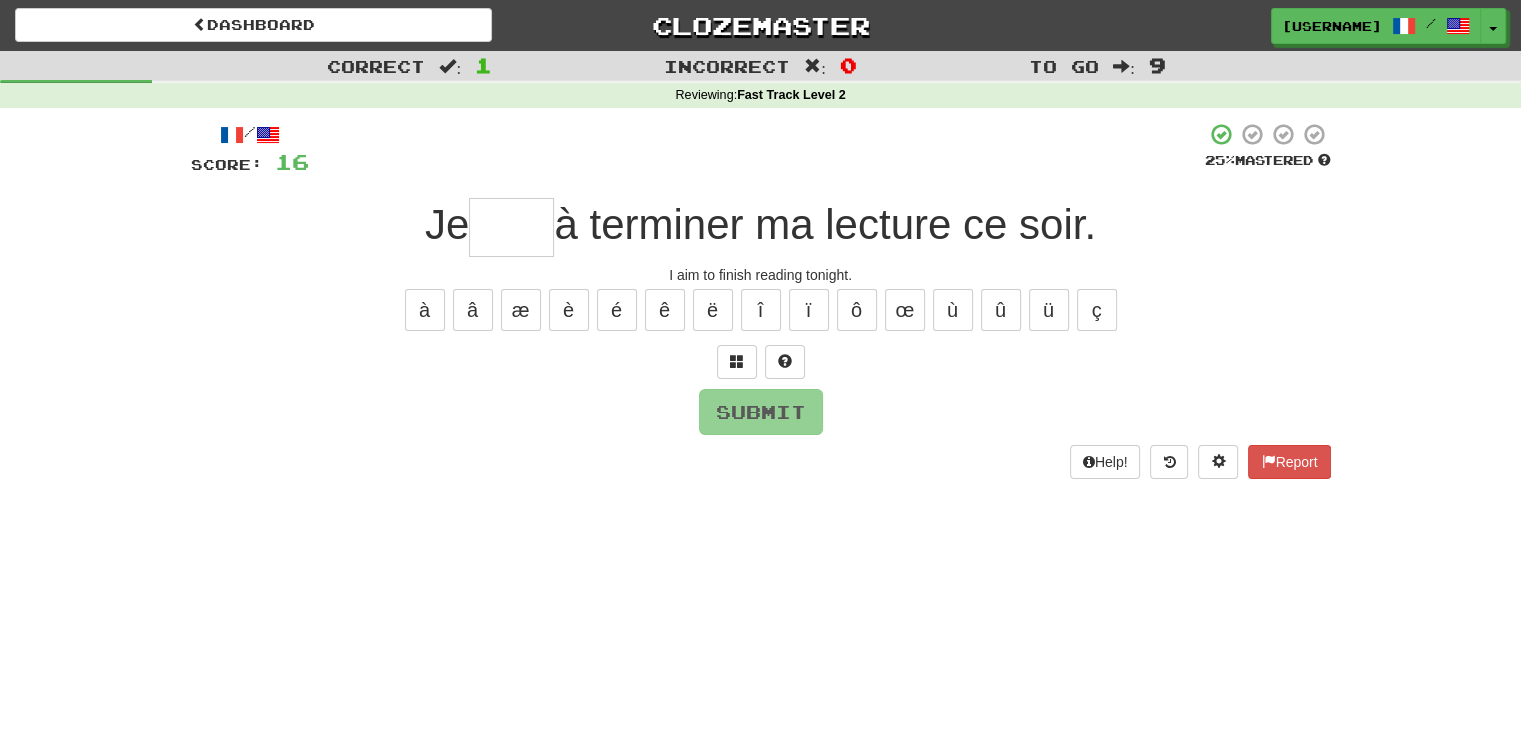 type on "*" 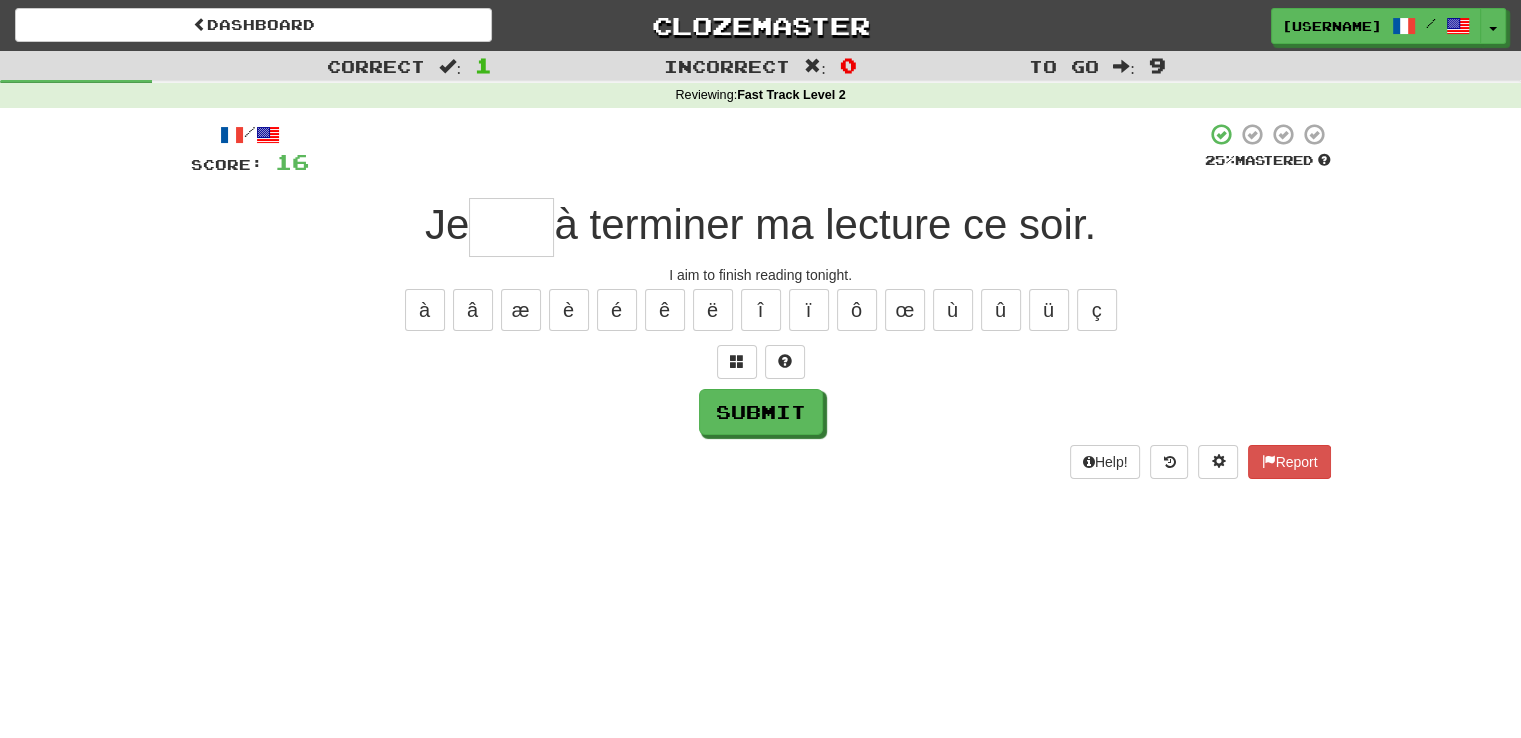 type on "*" 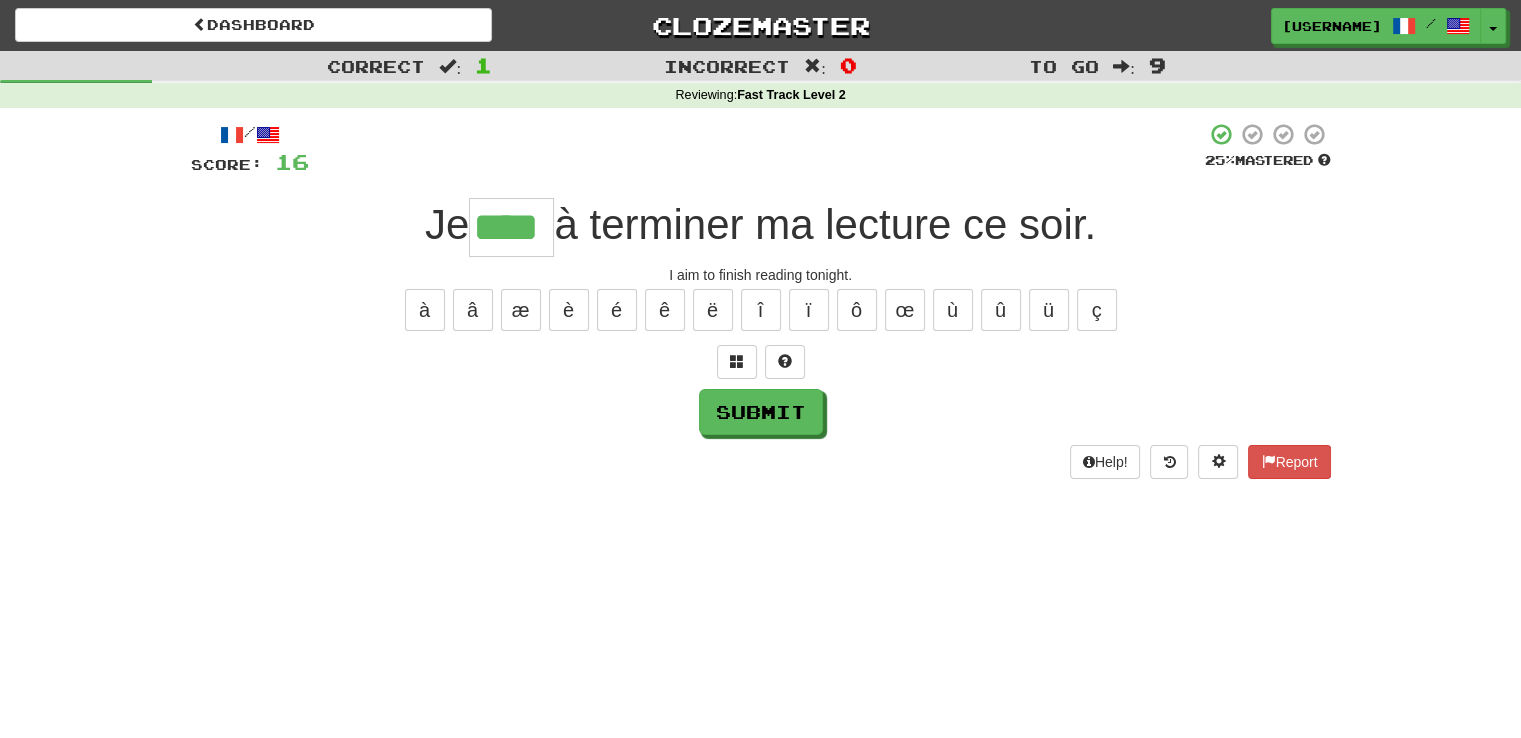 type on "****" 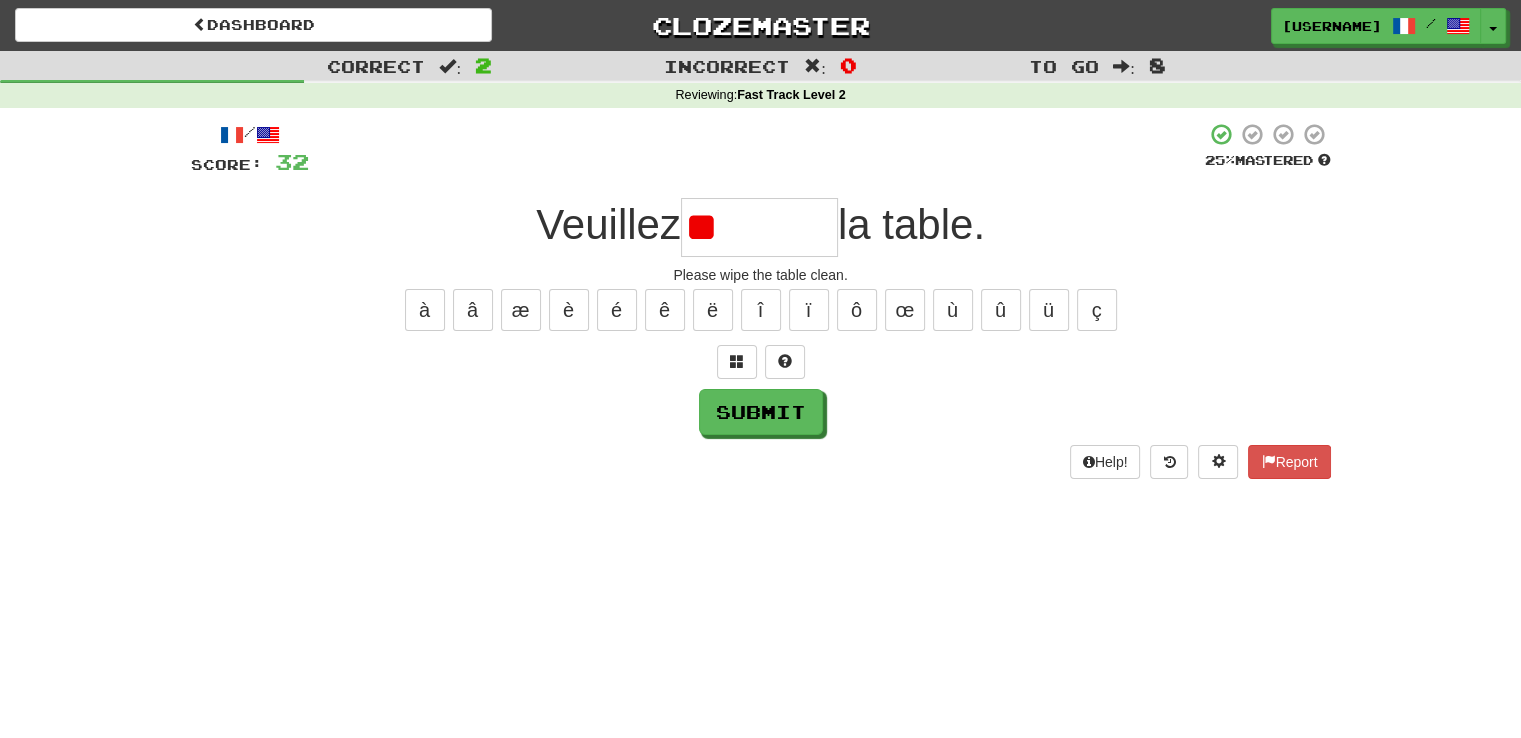 type on "*" 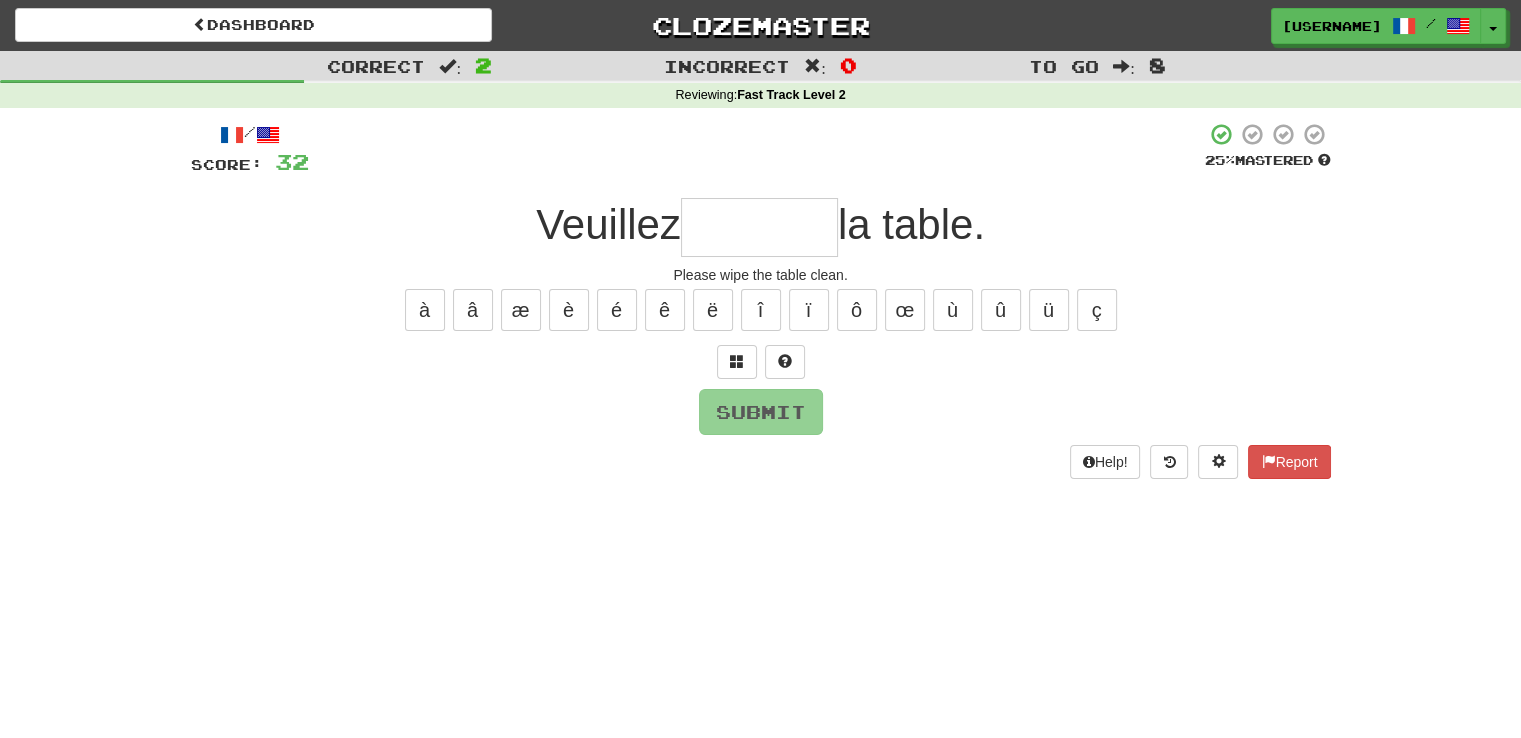 type on "*" 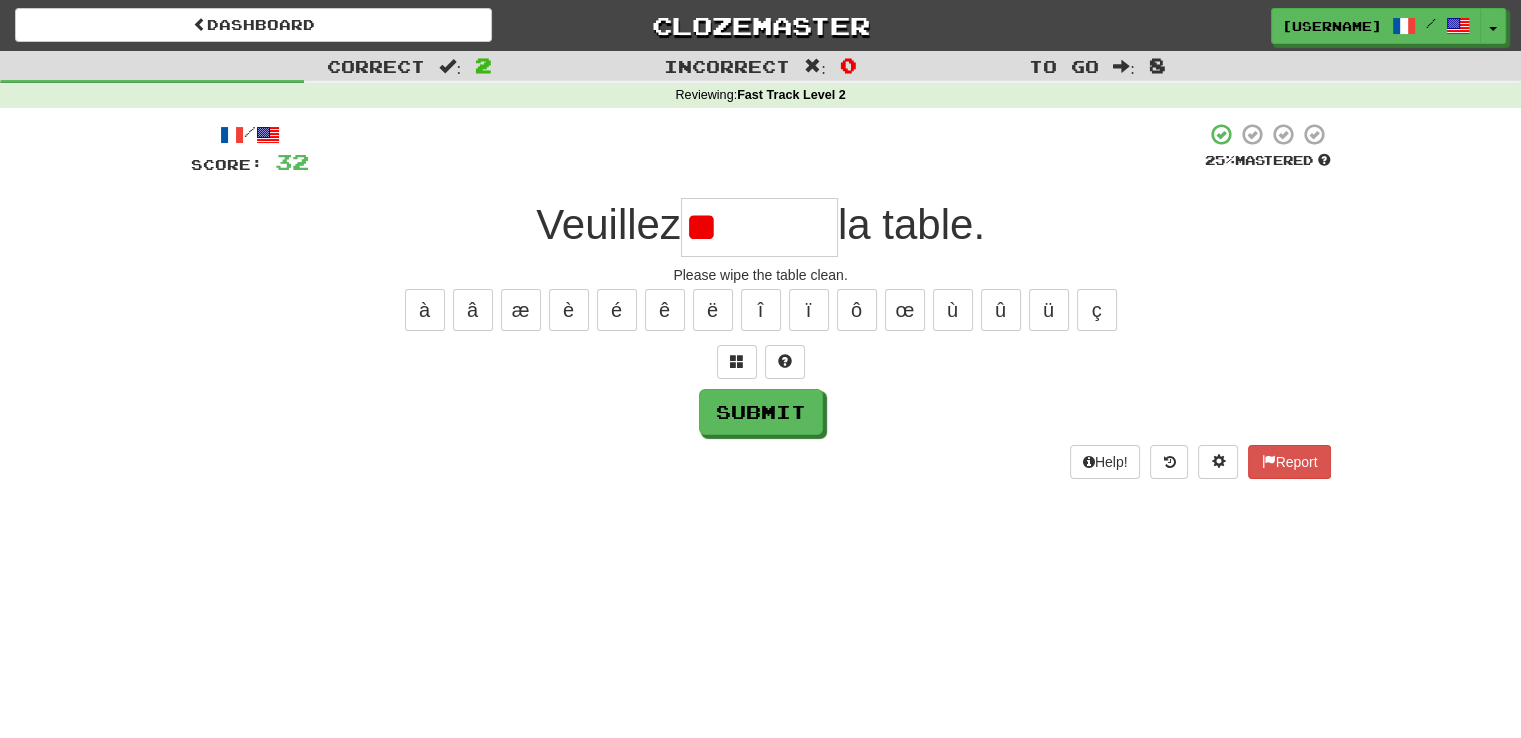 type on "*" 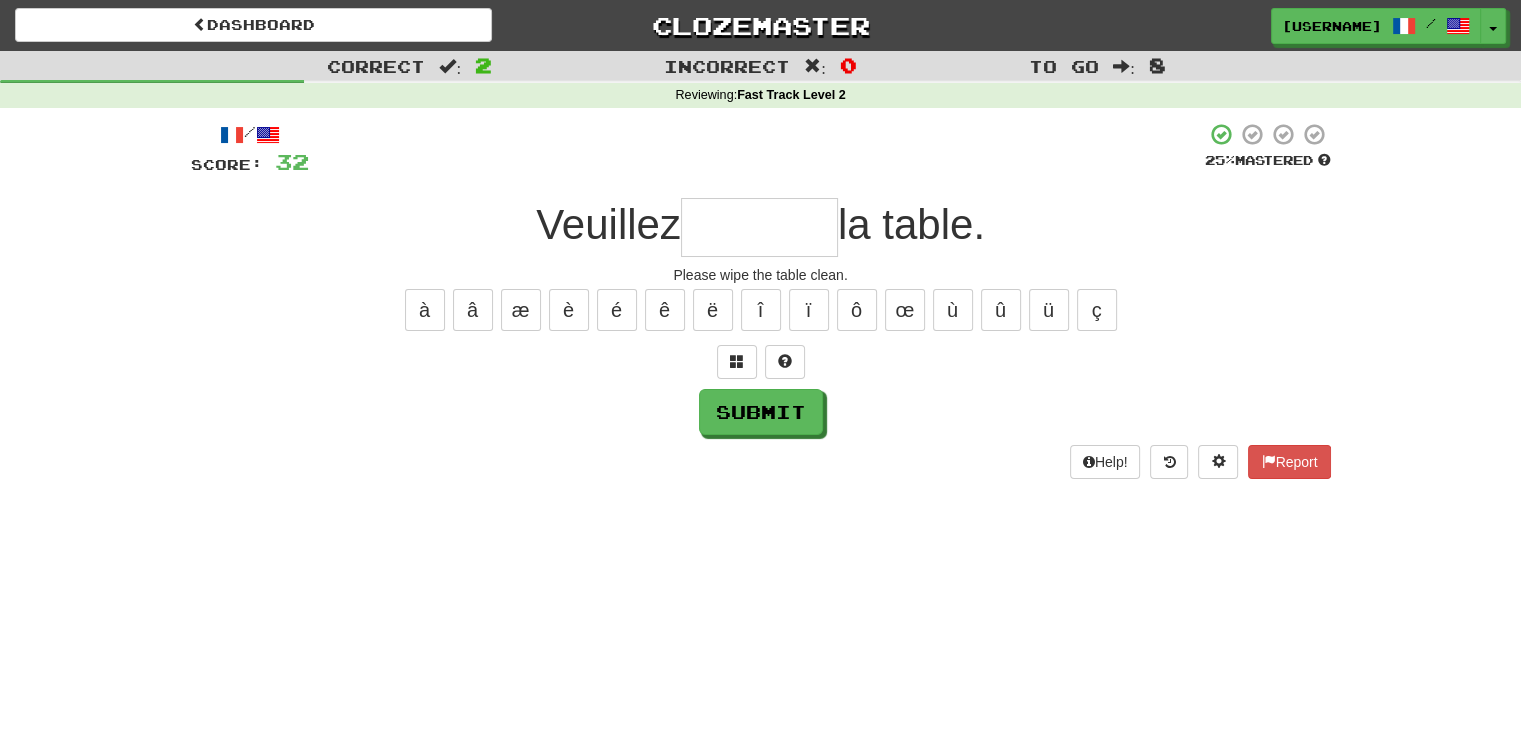 type on "*" 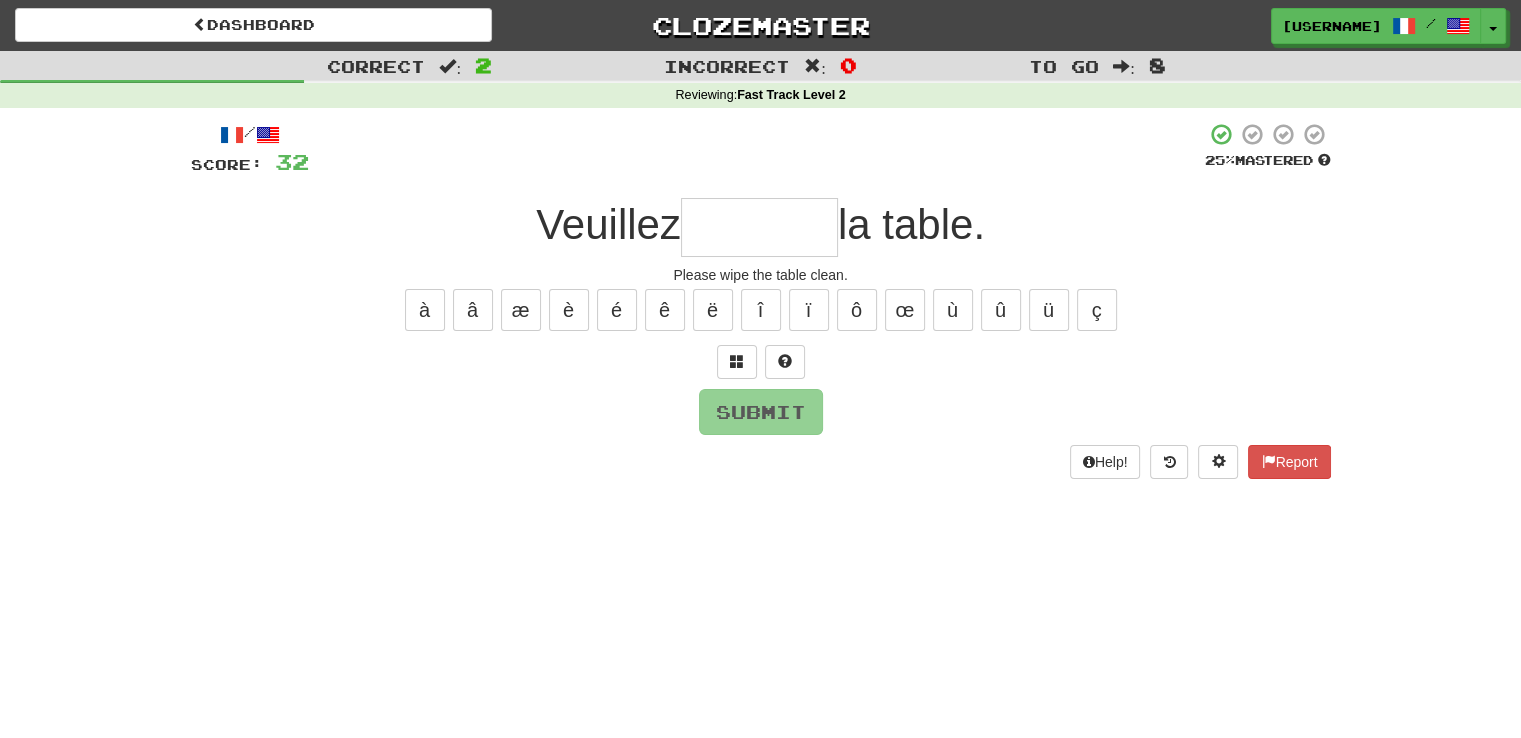 type on "*" 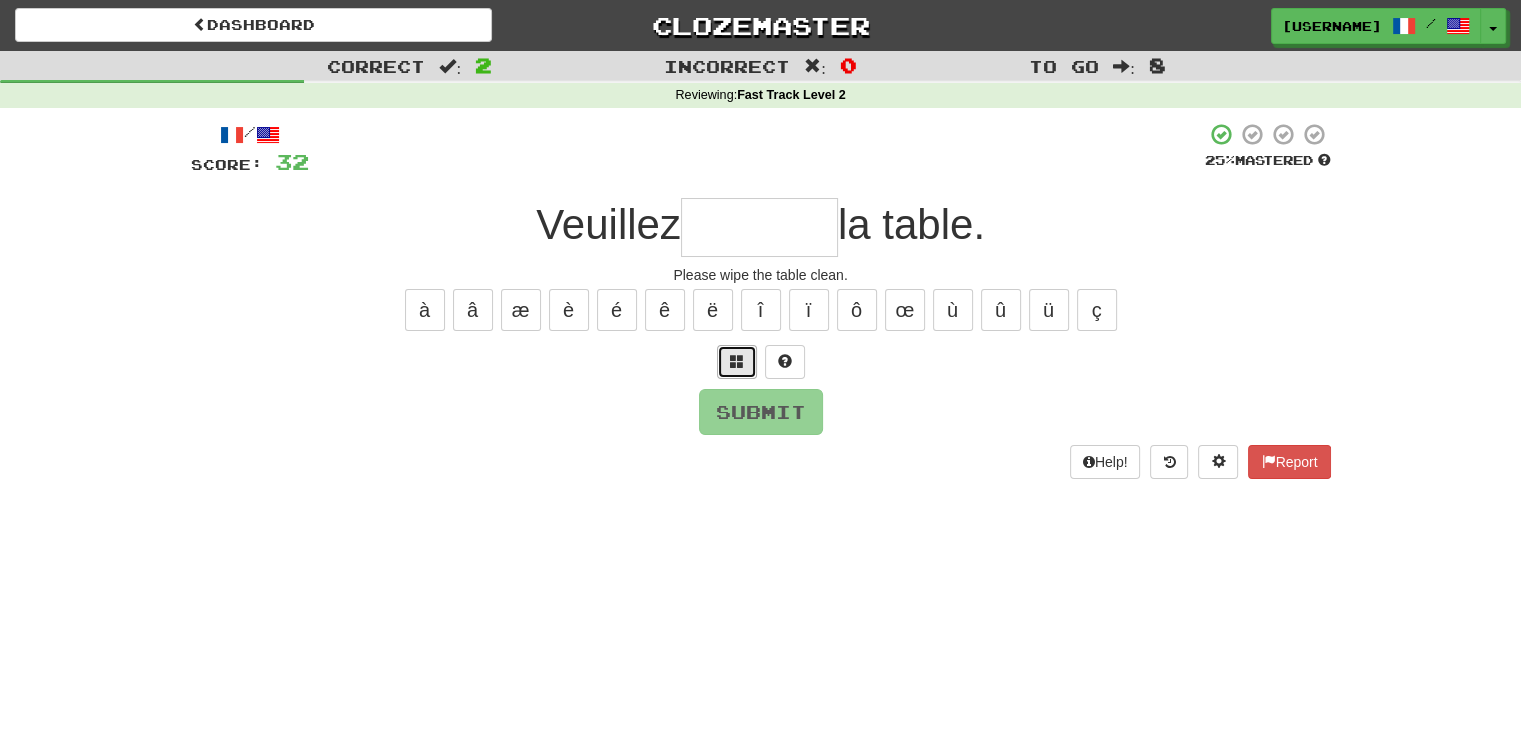 click at bounding box center [737, 361] 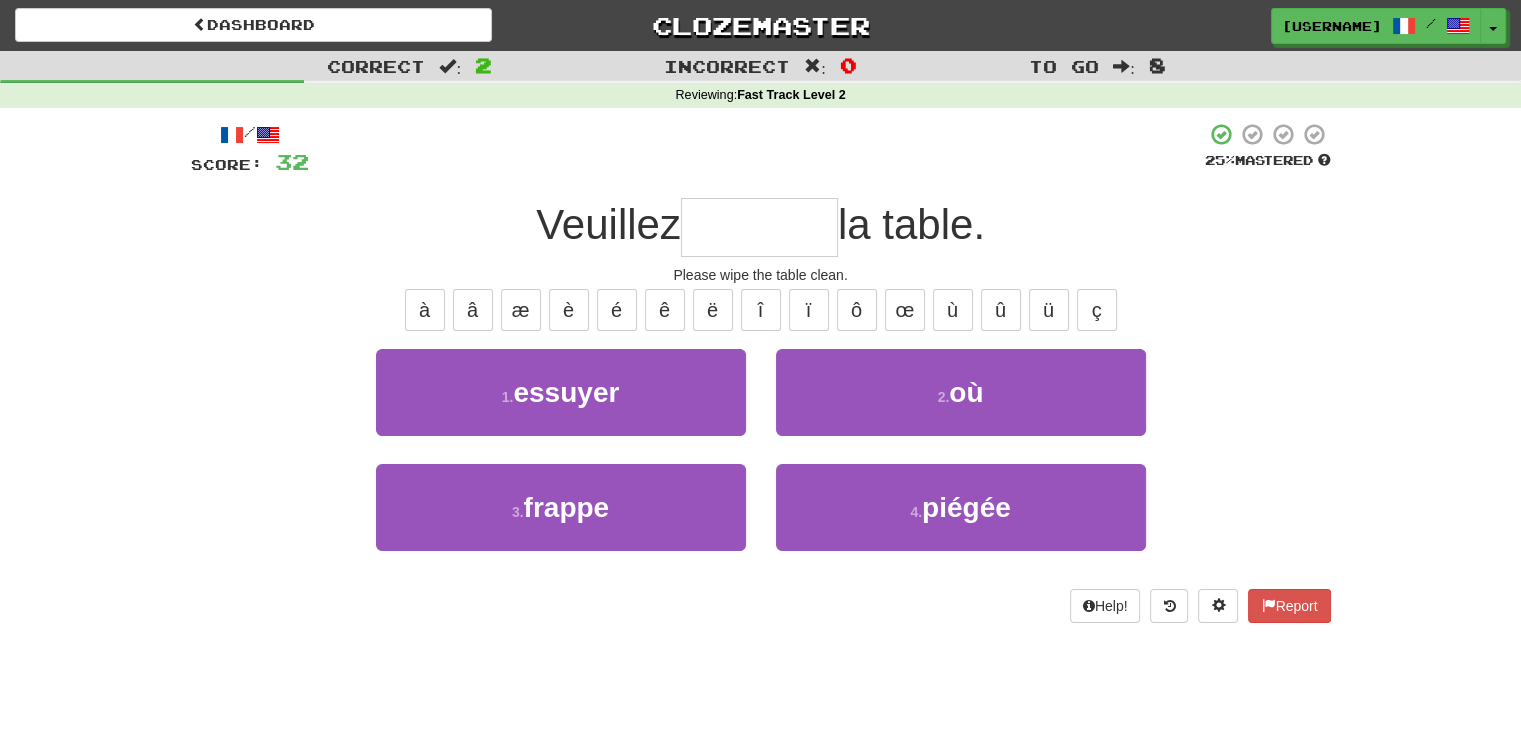type on "*" 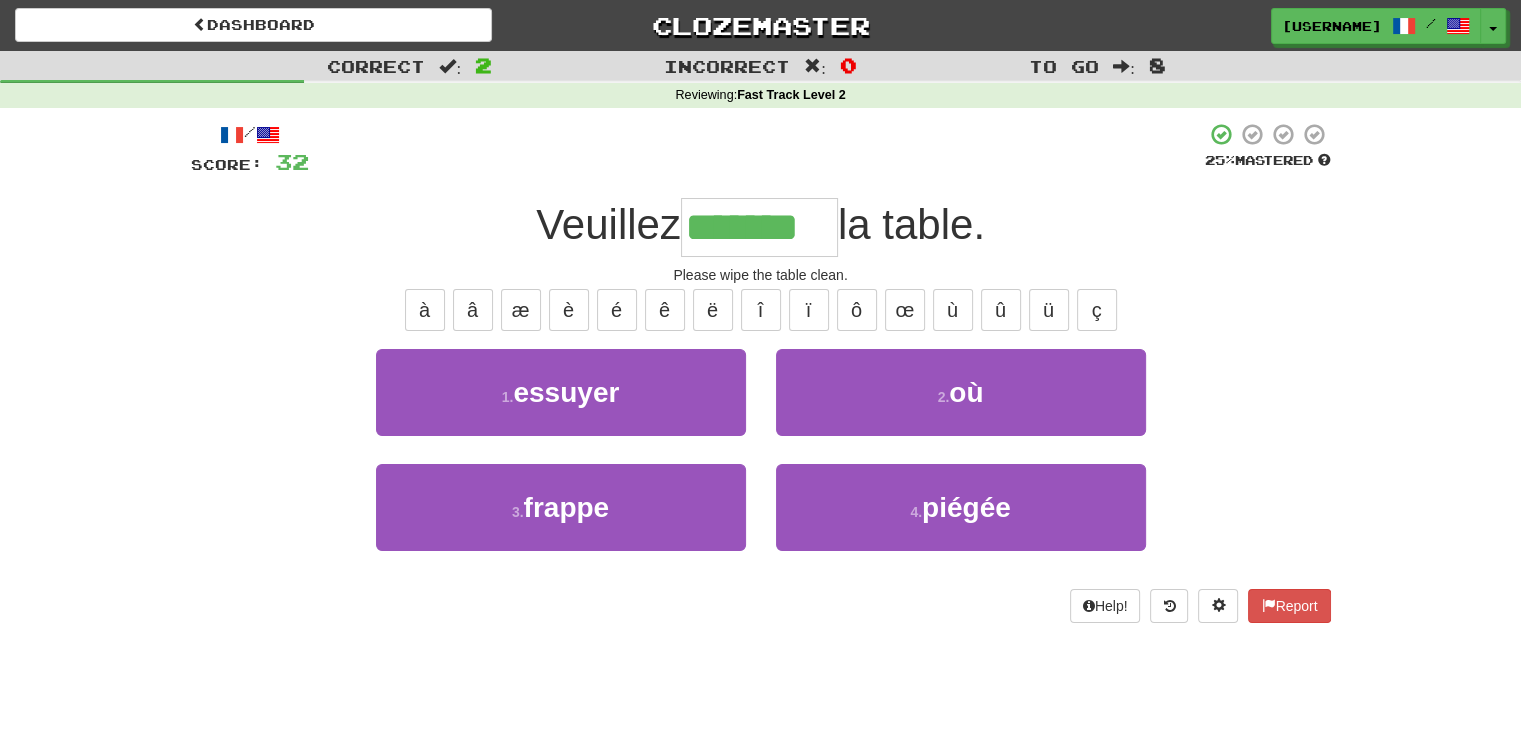 type on "*******" 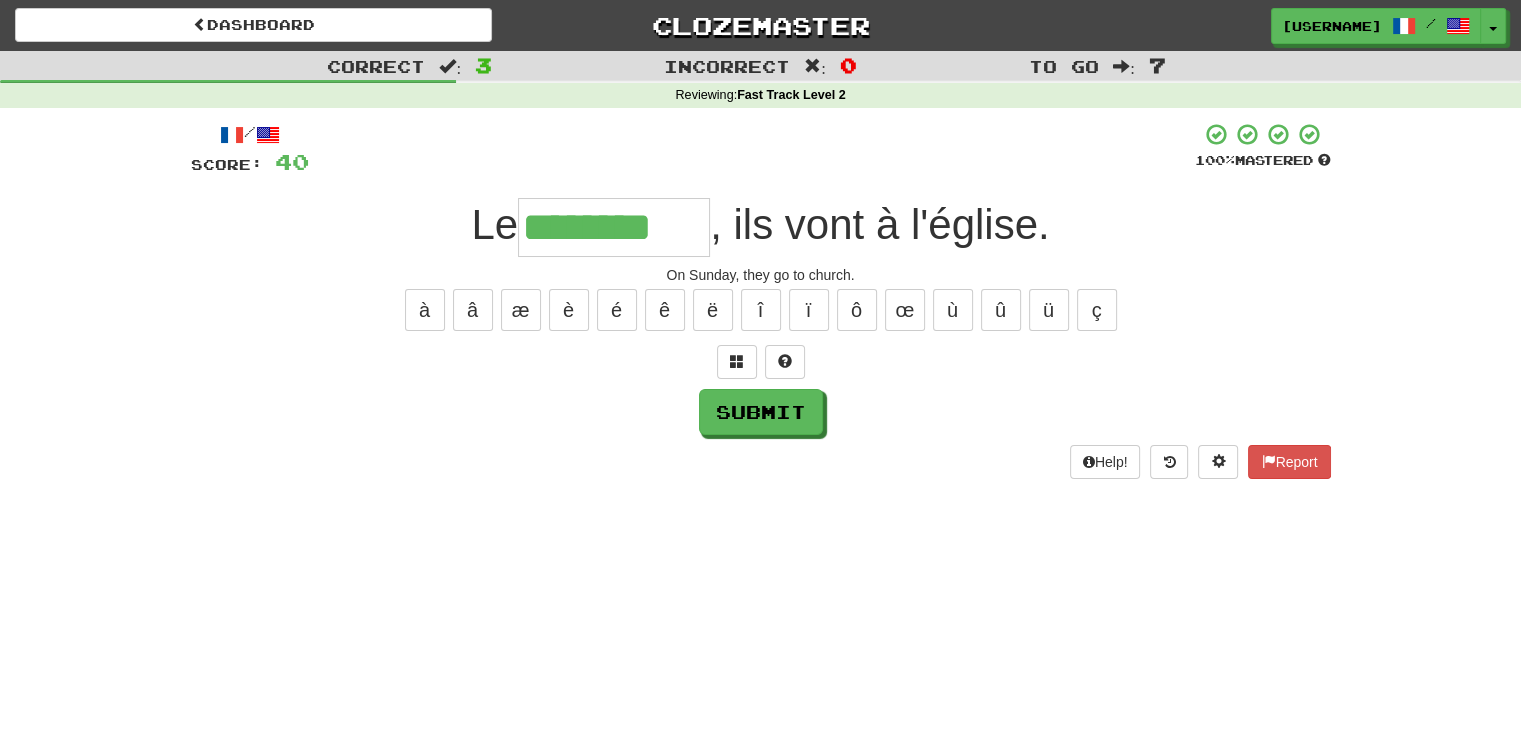 type on "********" 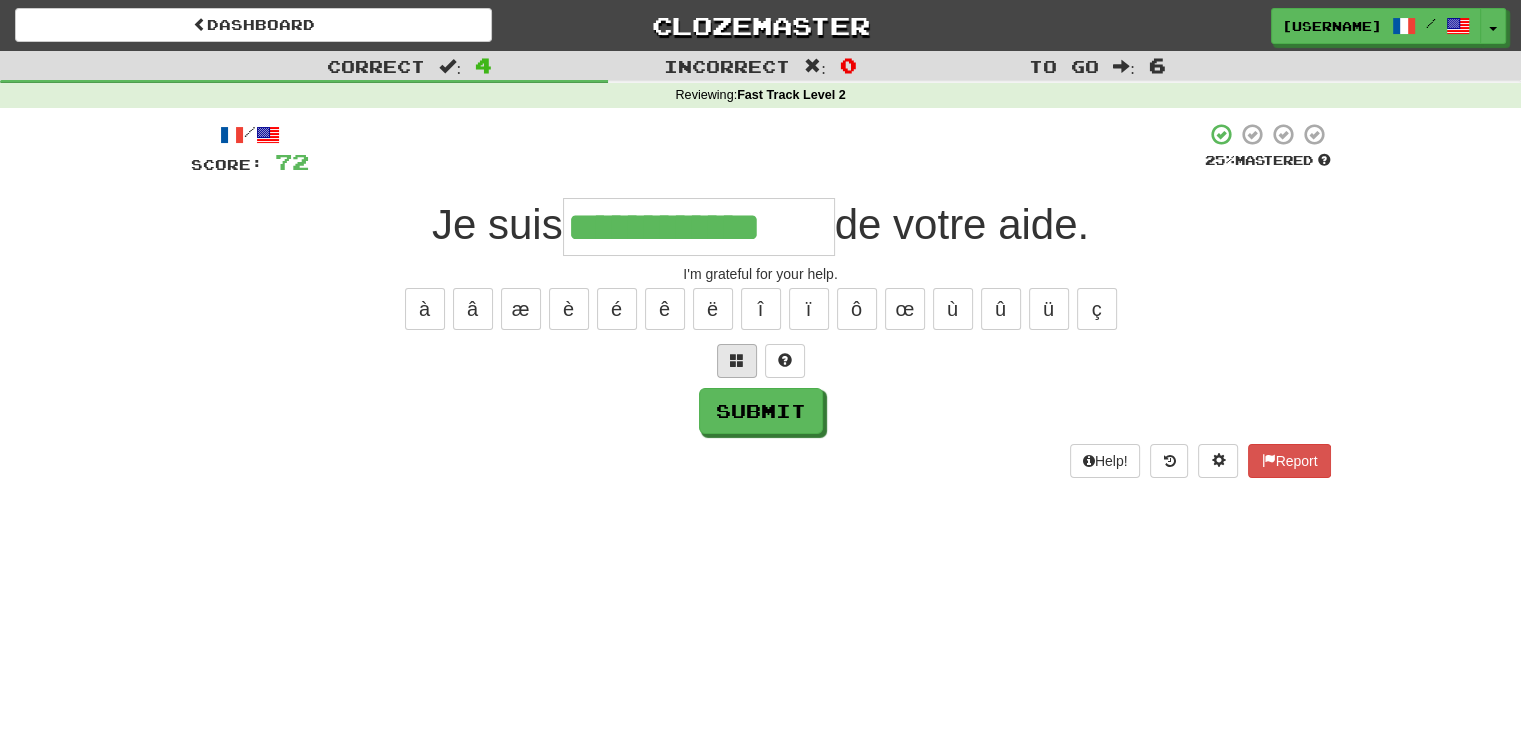 scroll, scrollTop: 0, scrollLeft: 0, axis: both 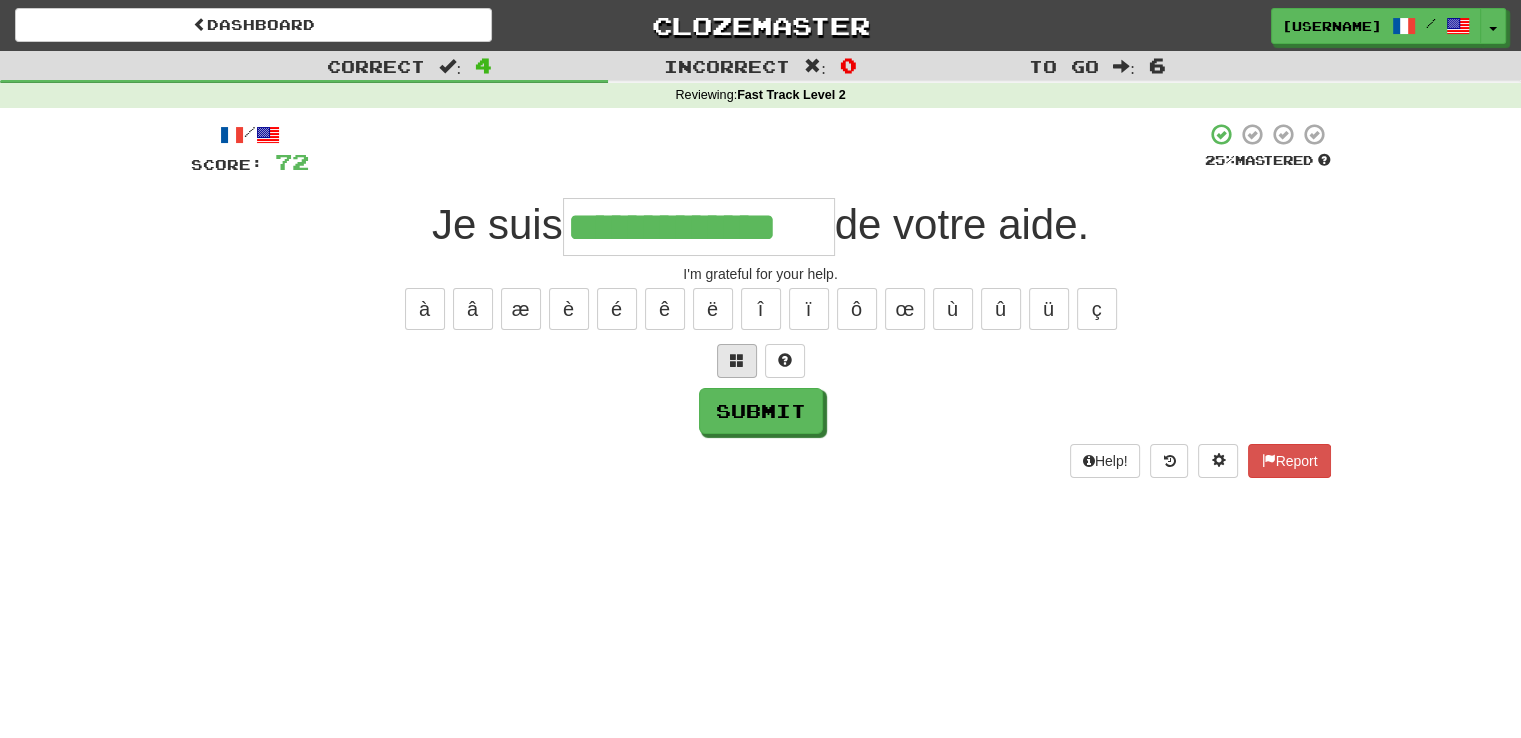 type on "**********" 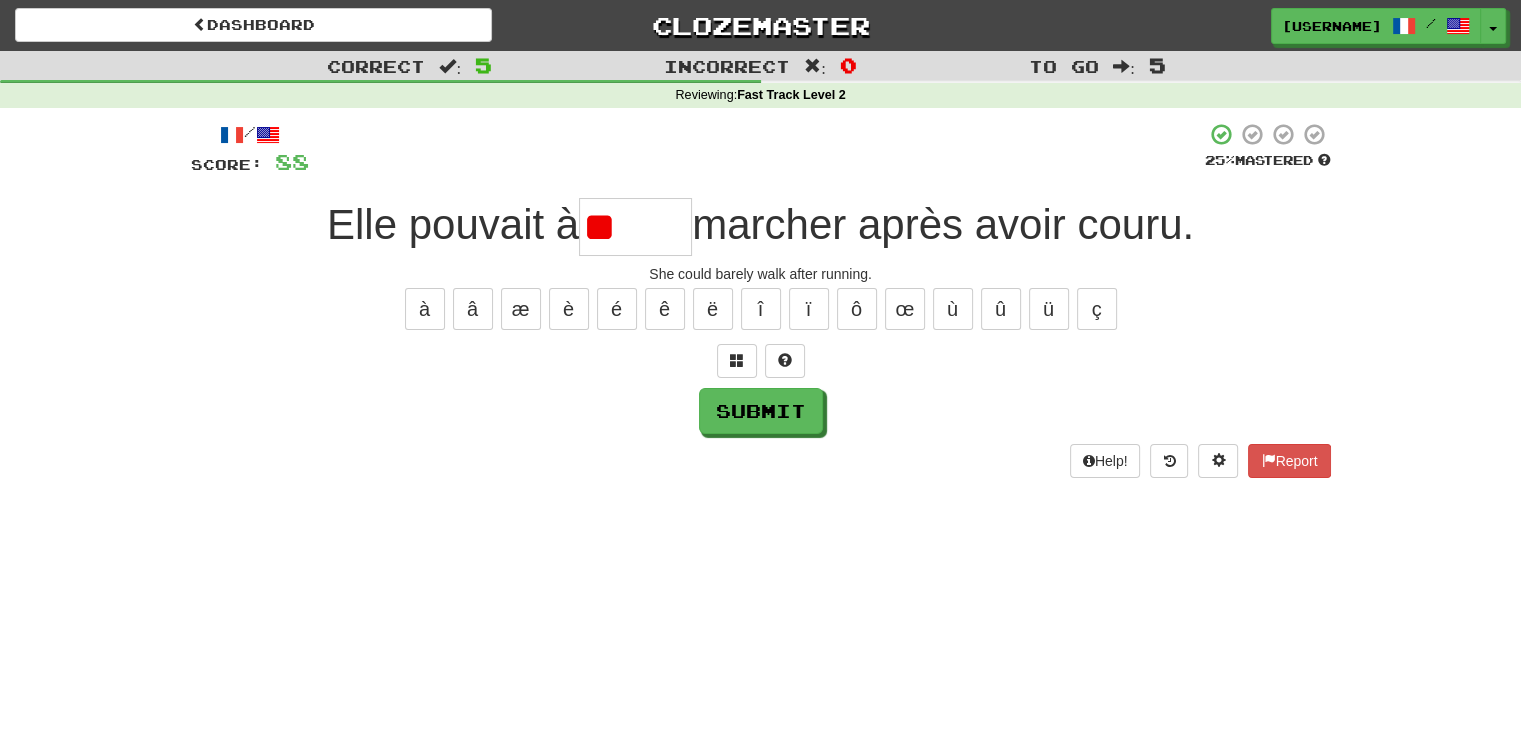 type on "*" 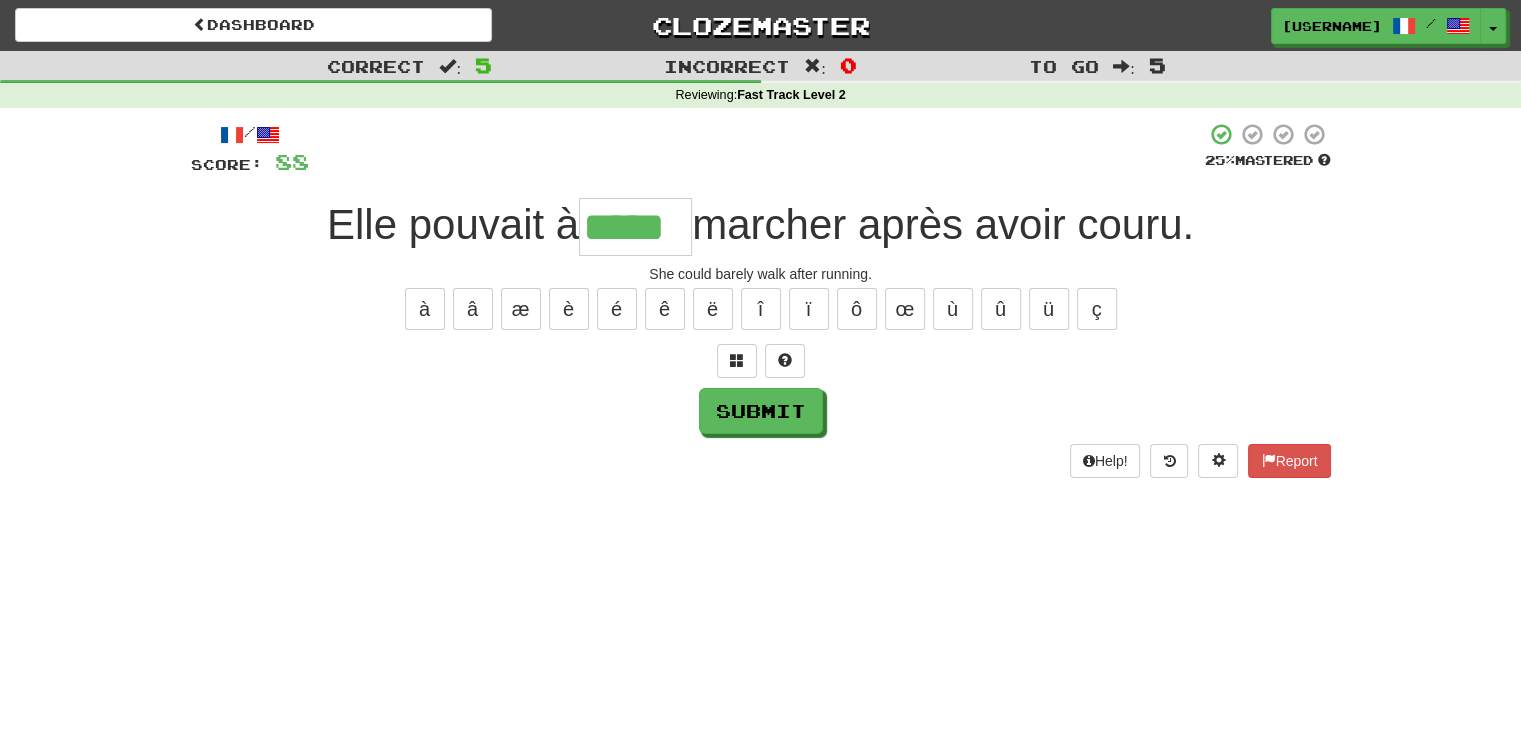 type on "*****" 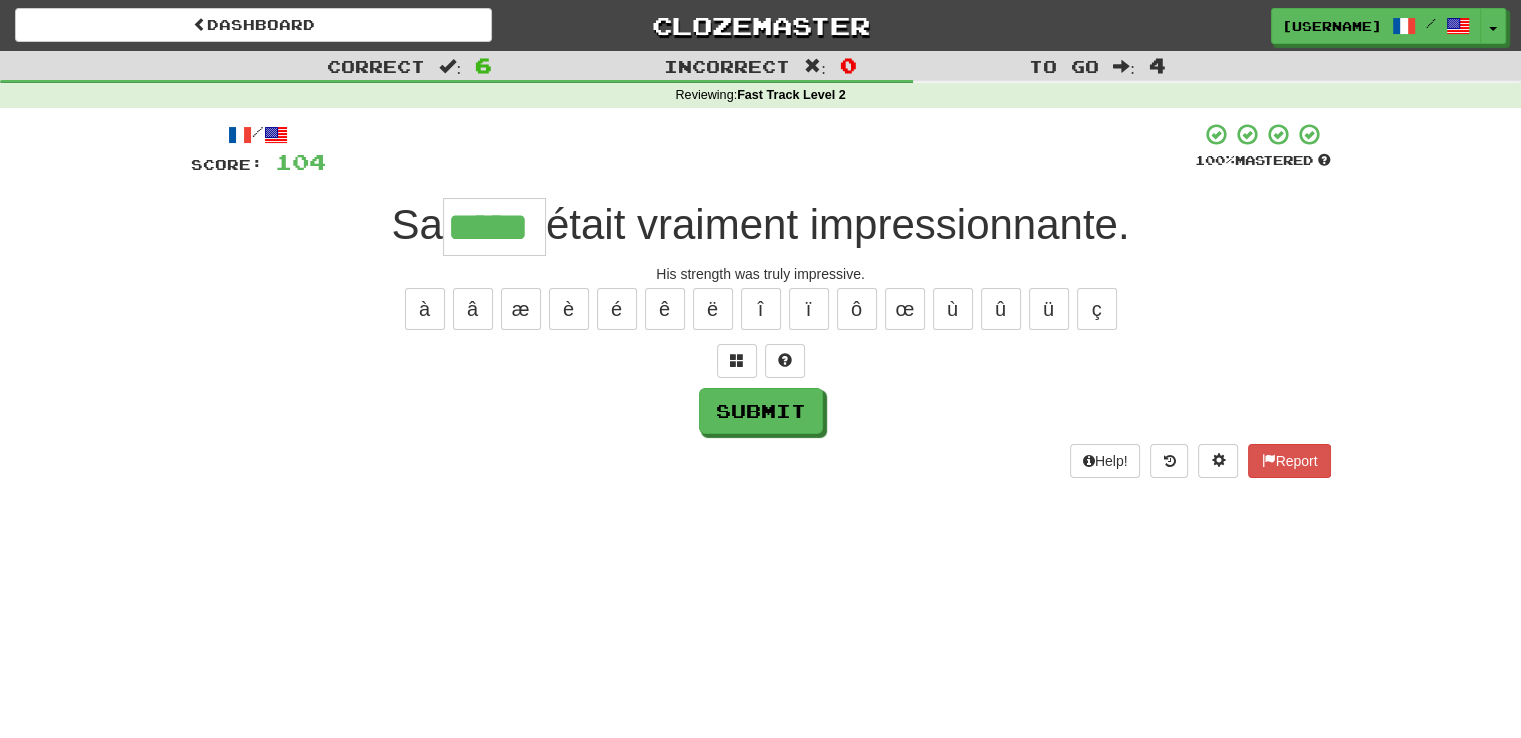 type on "*****" 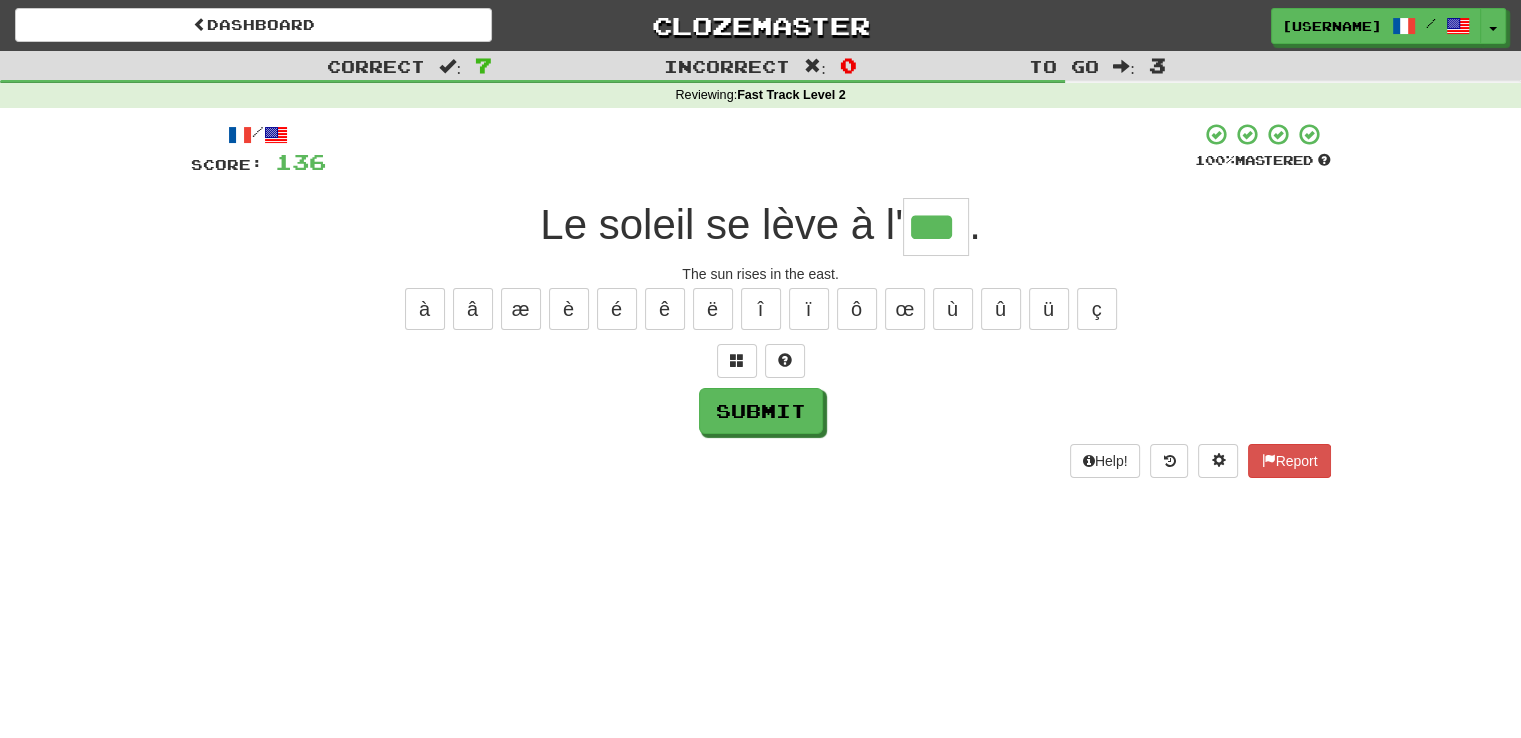 type on "***" 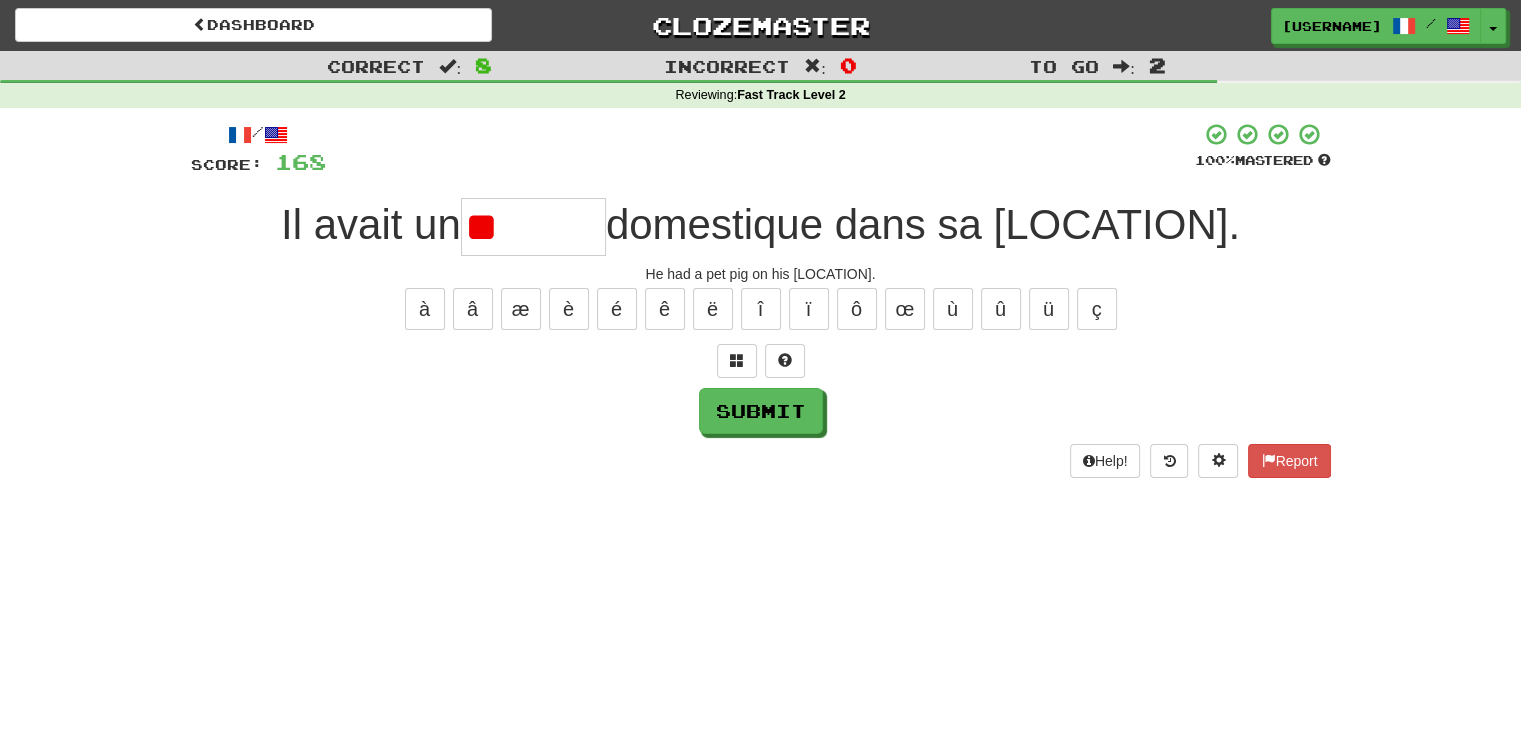 type on "*" 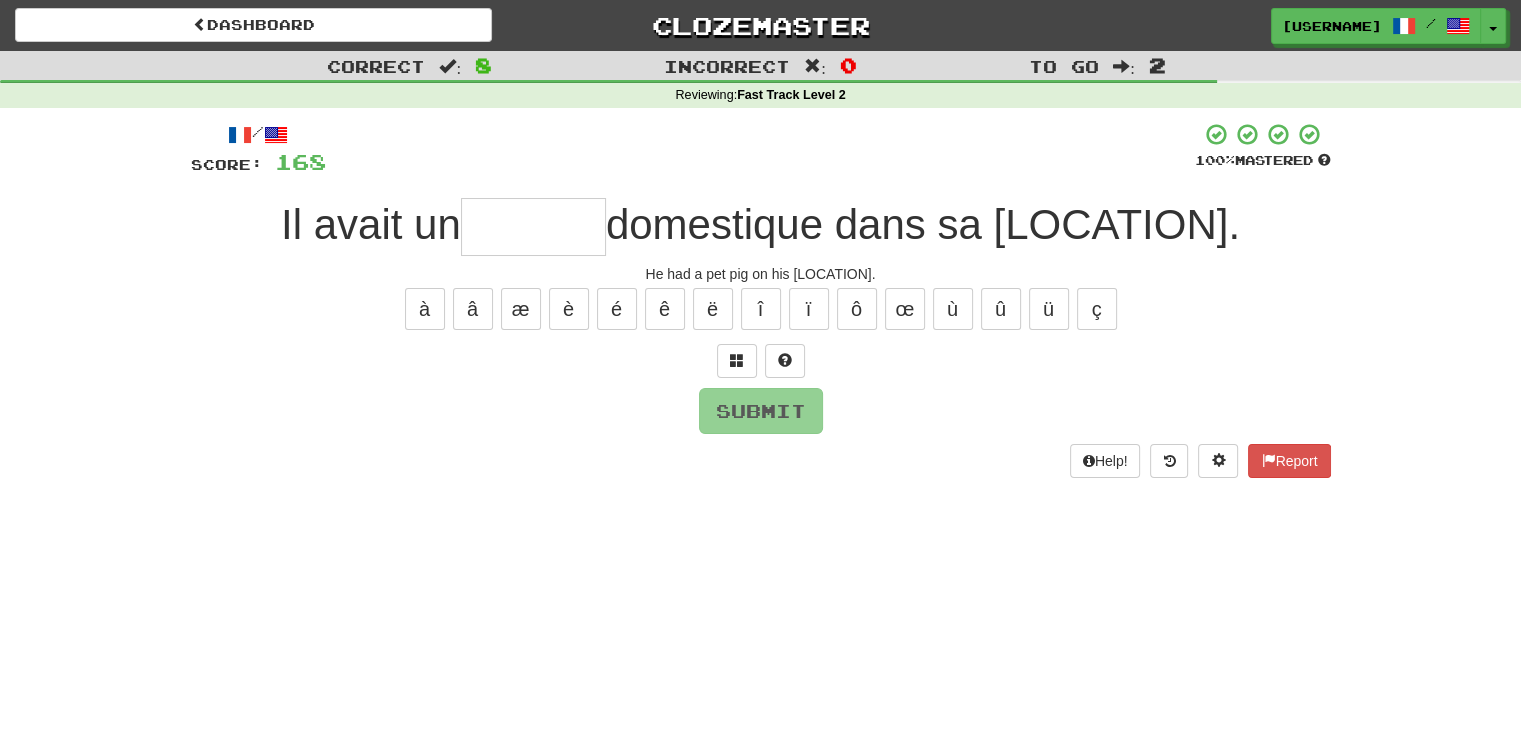type on "*" 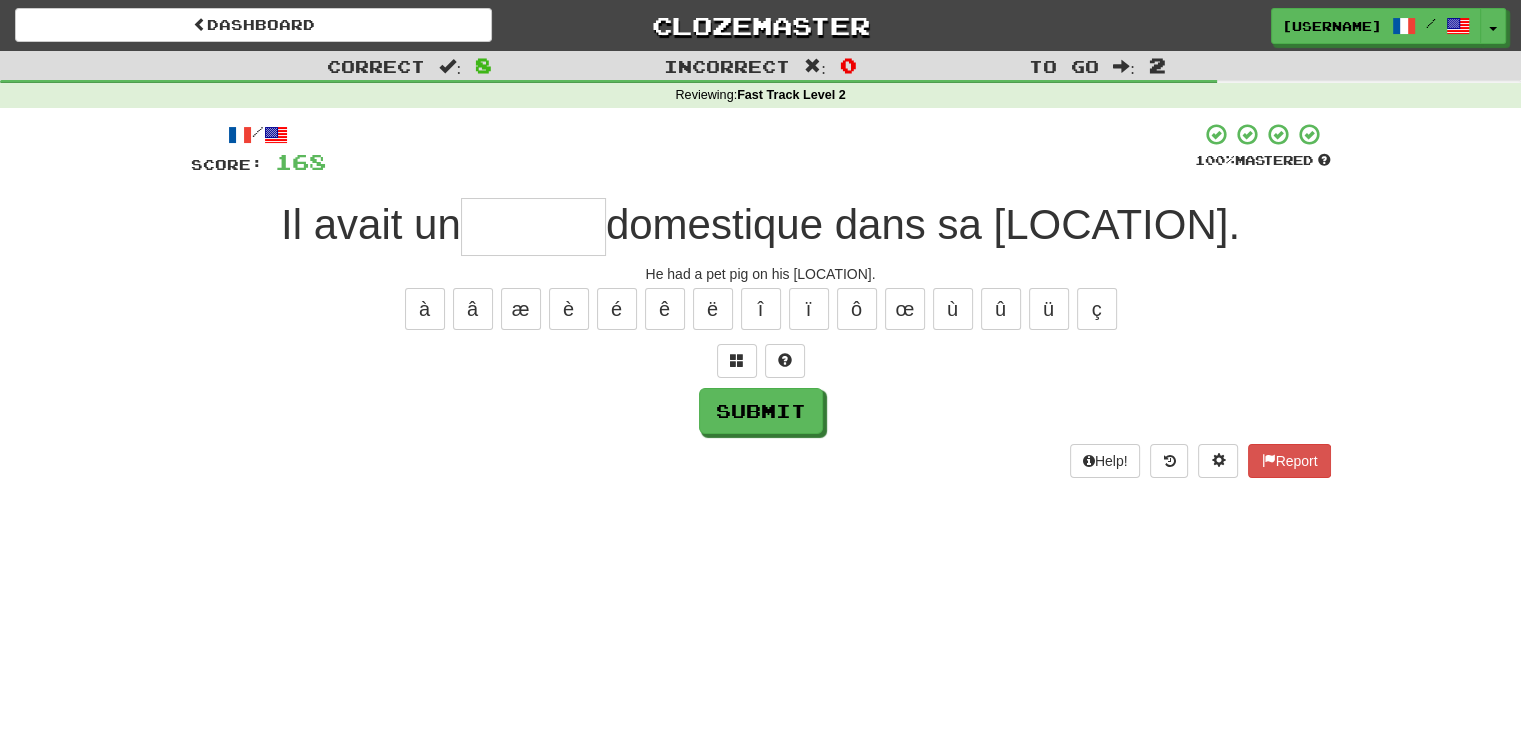 type on "*" 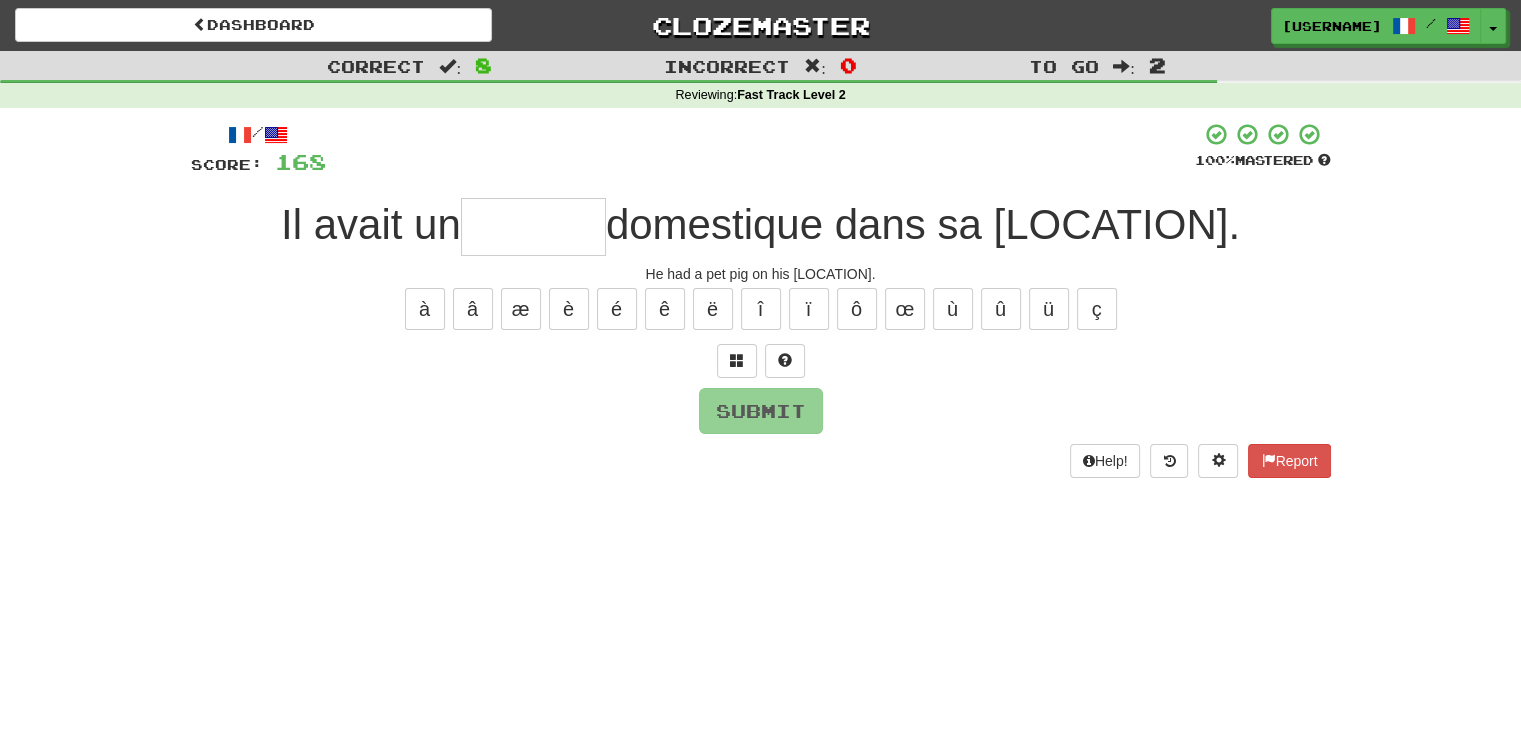 type on "*" 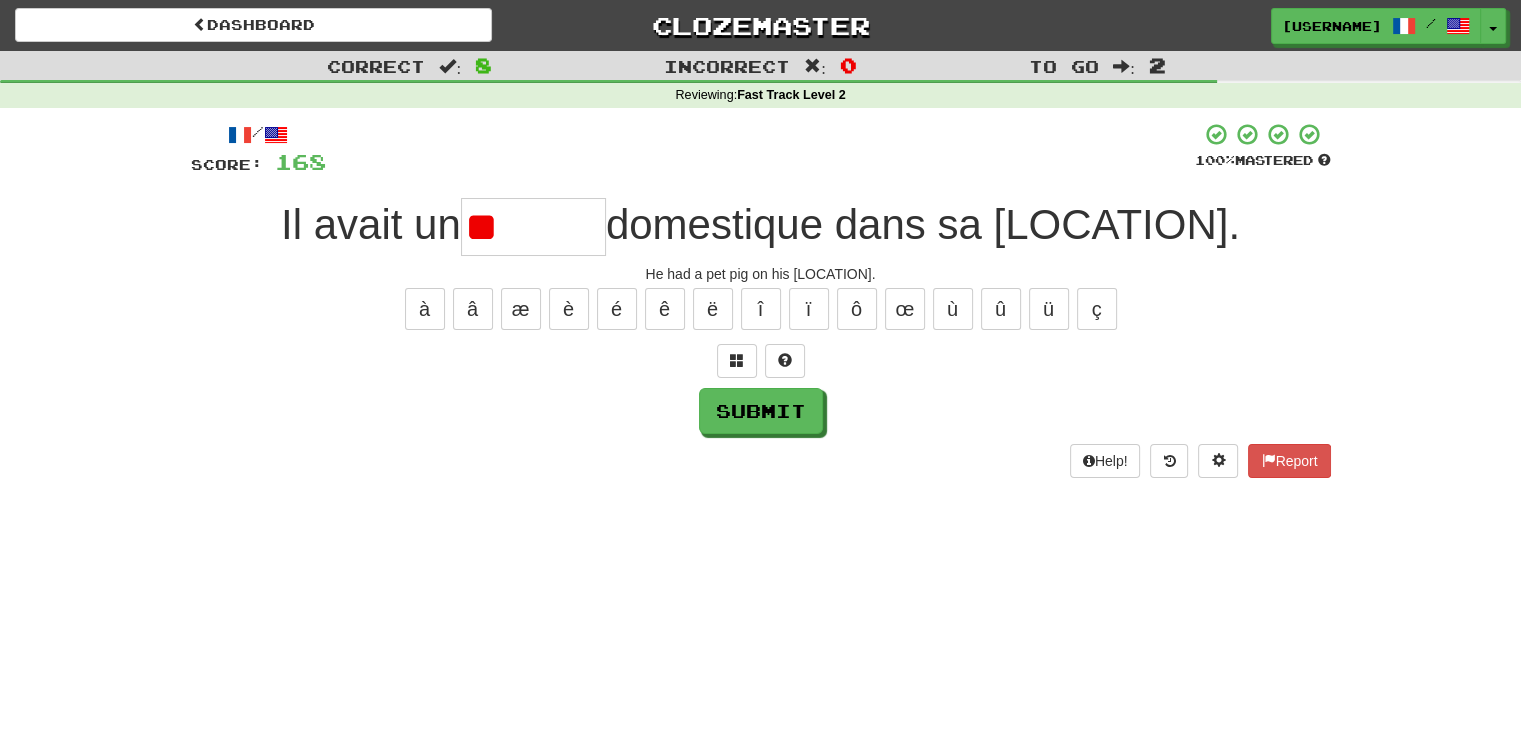 type on "*" 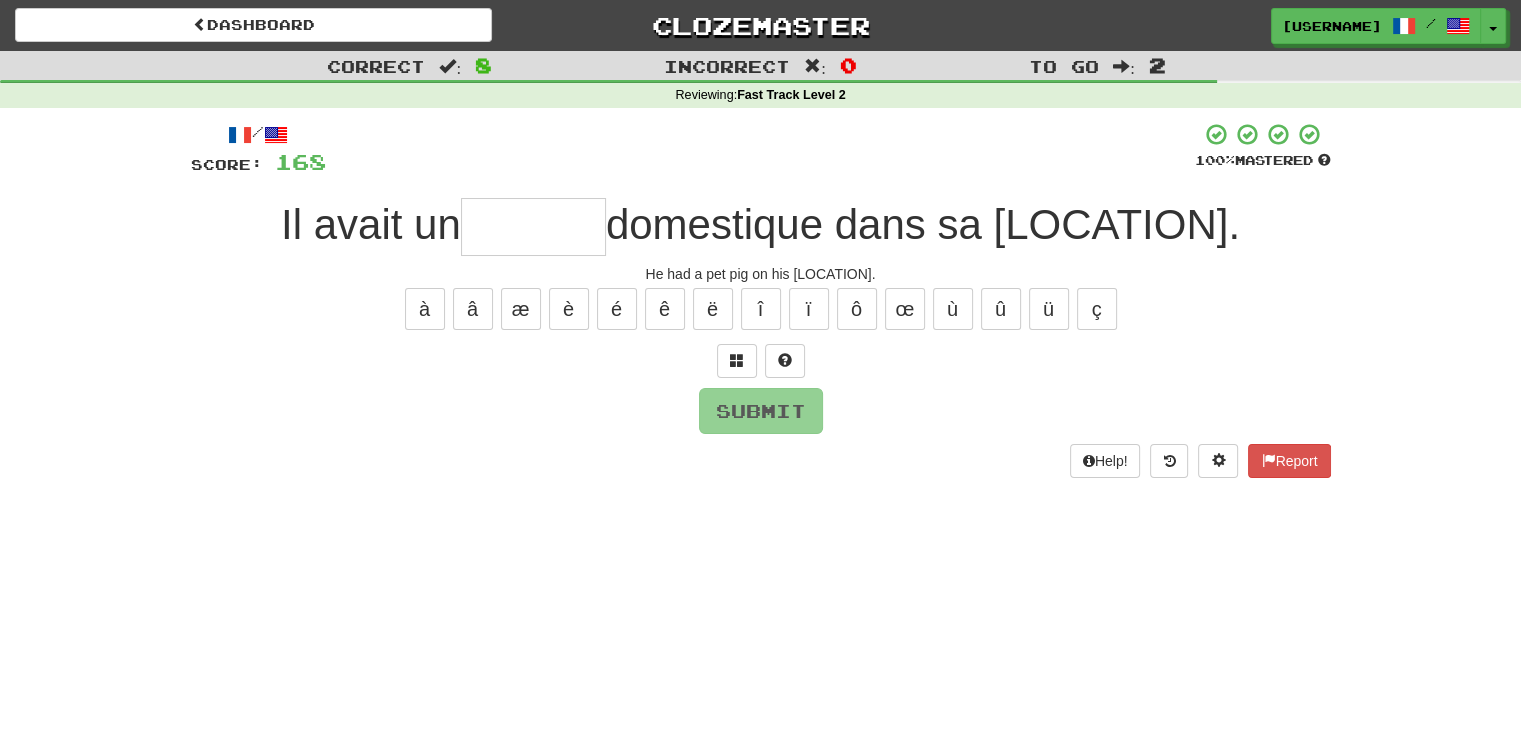 type on "*" 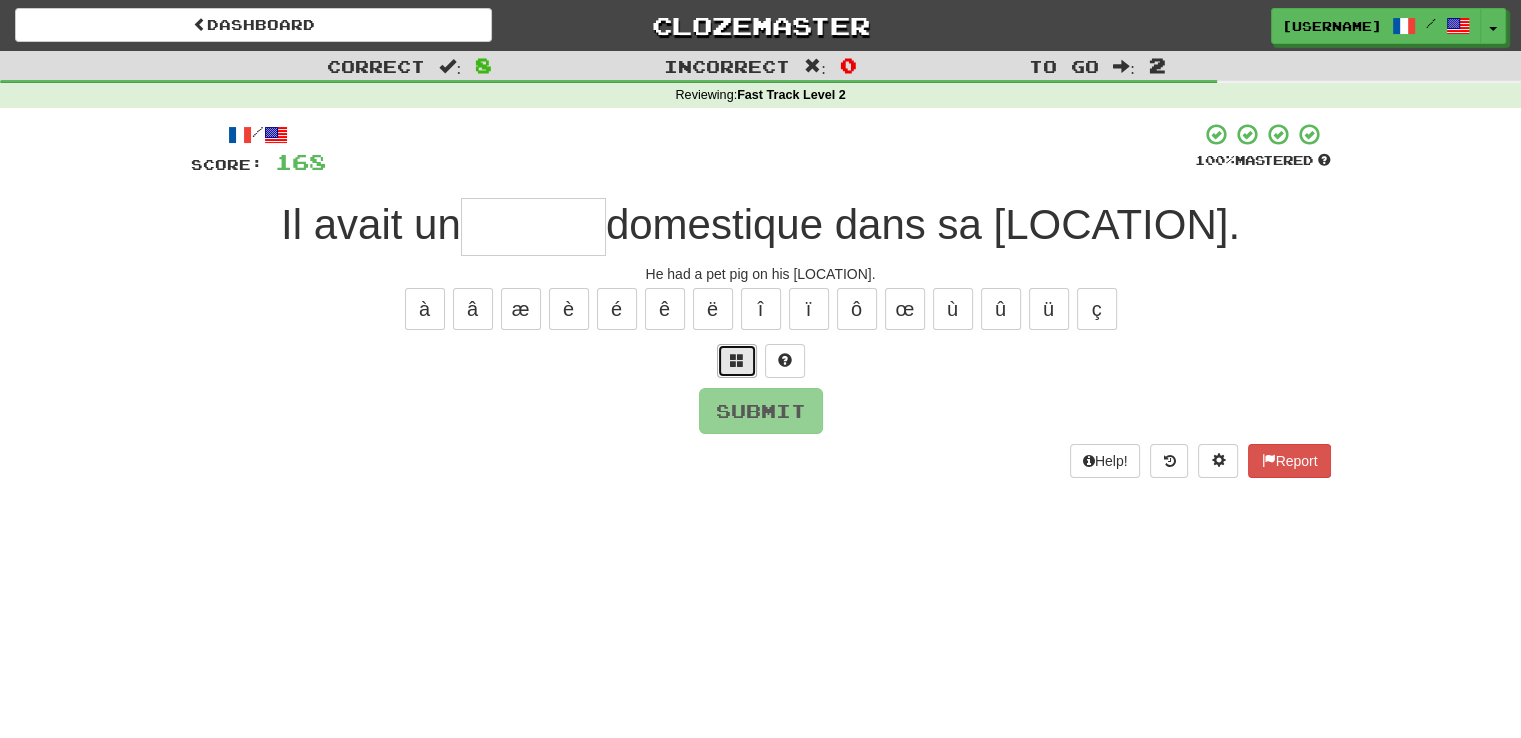click at bounding box center [737, 361] 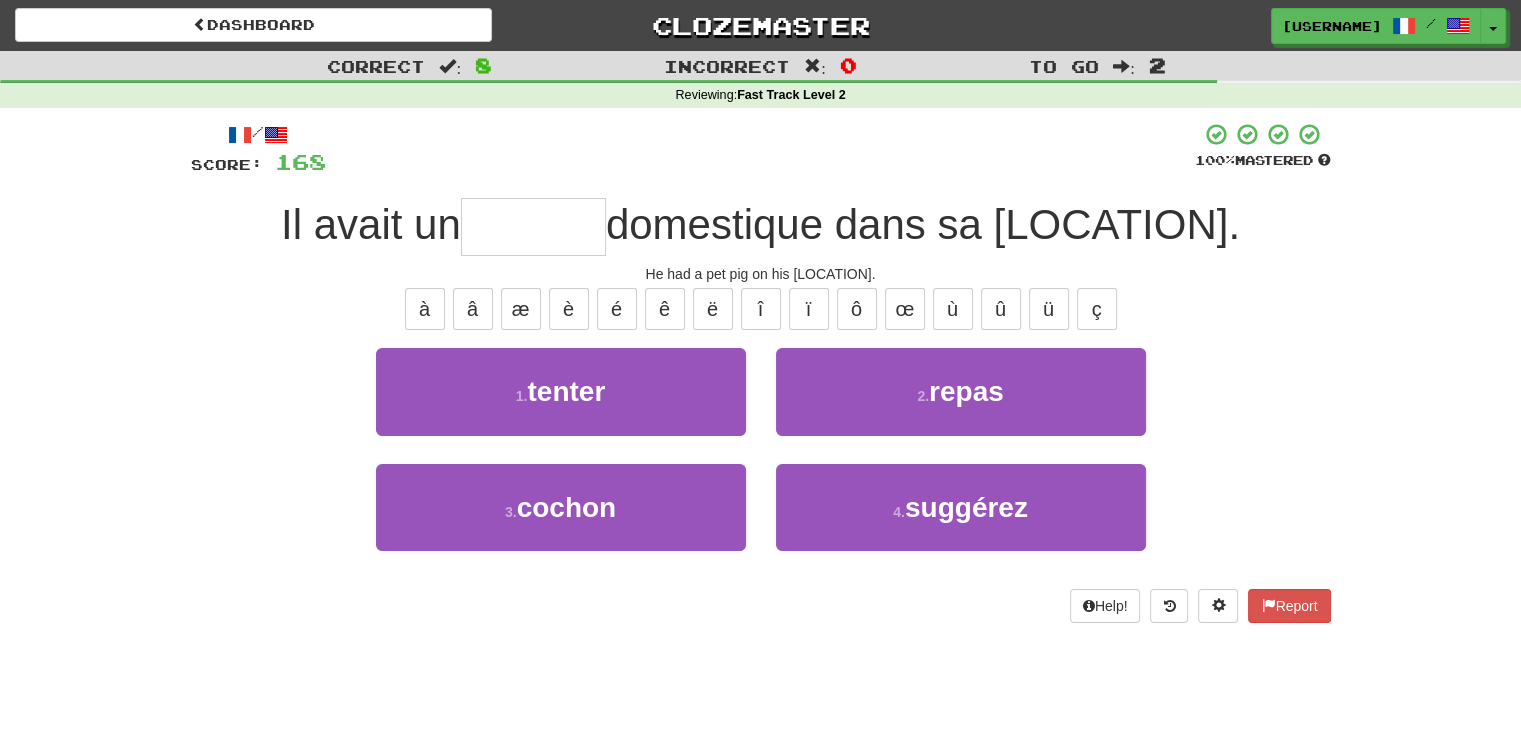 type on "*" 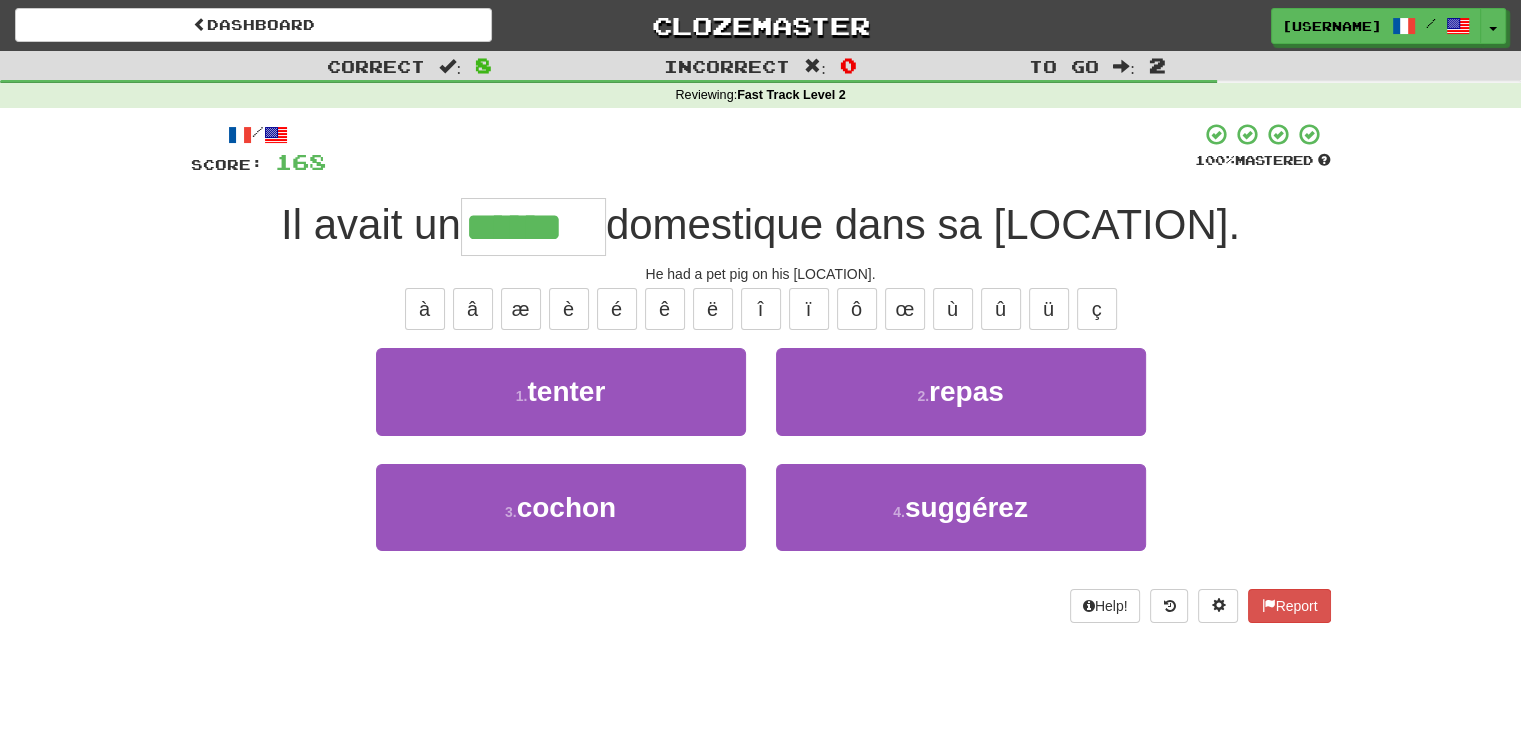 type on "******" 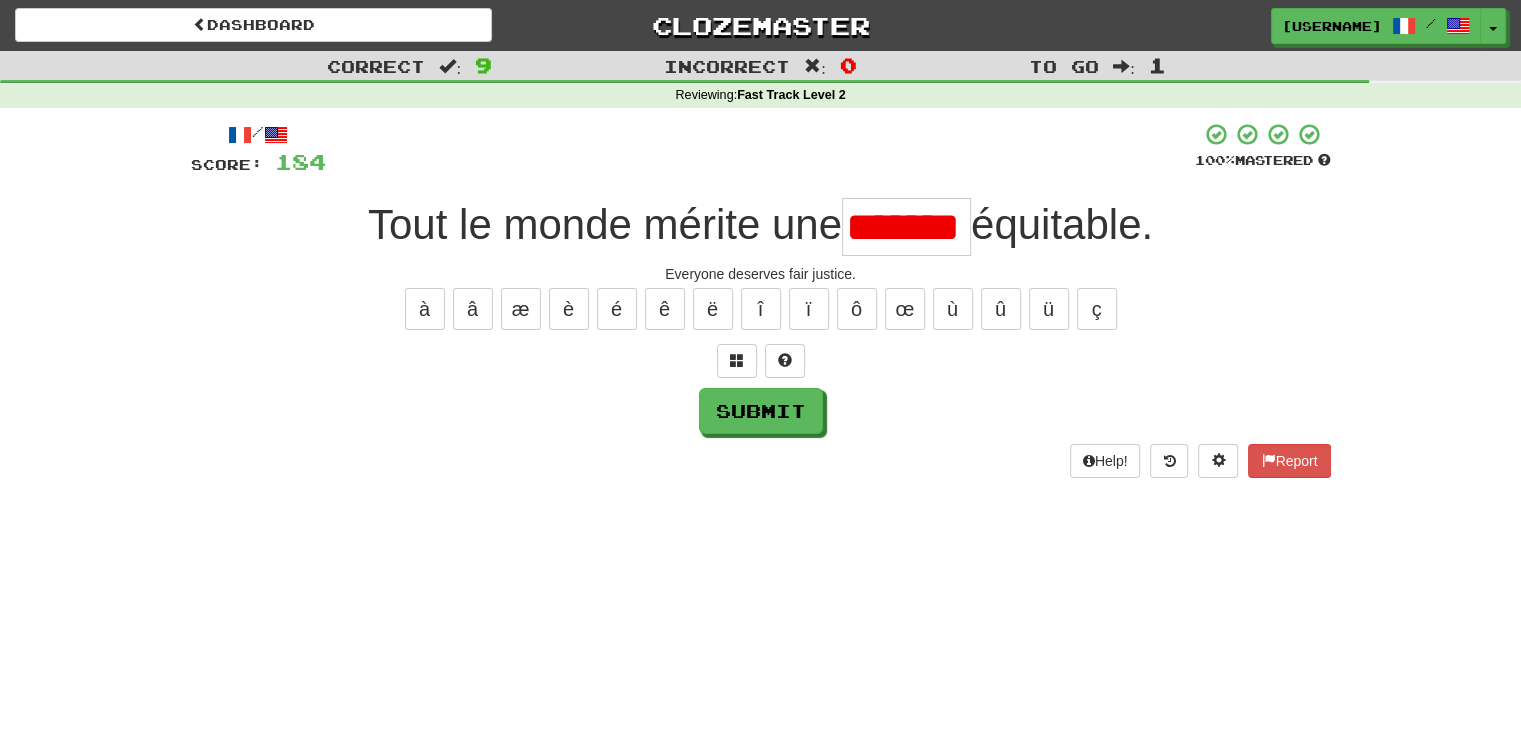 scroll, scrollTop: 0, scrollLeft: 0, axis: both 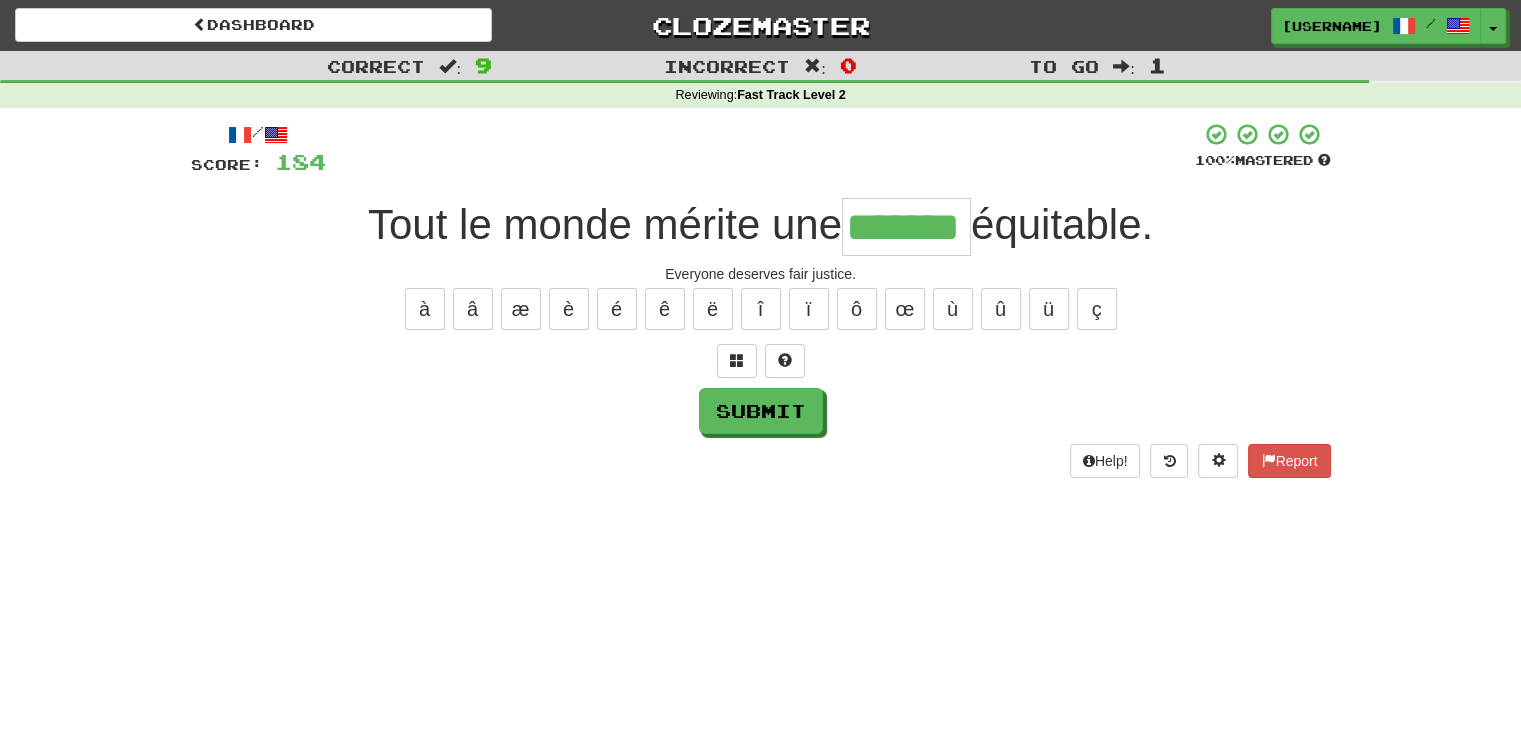 type on "*******" 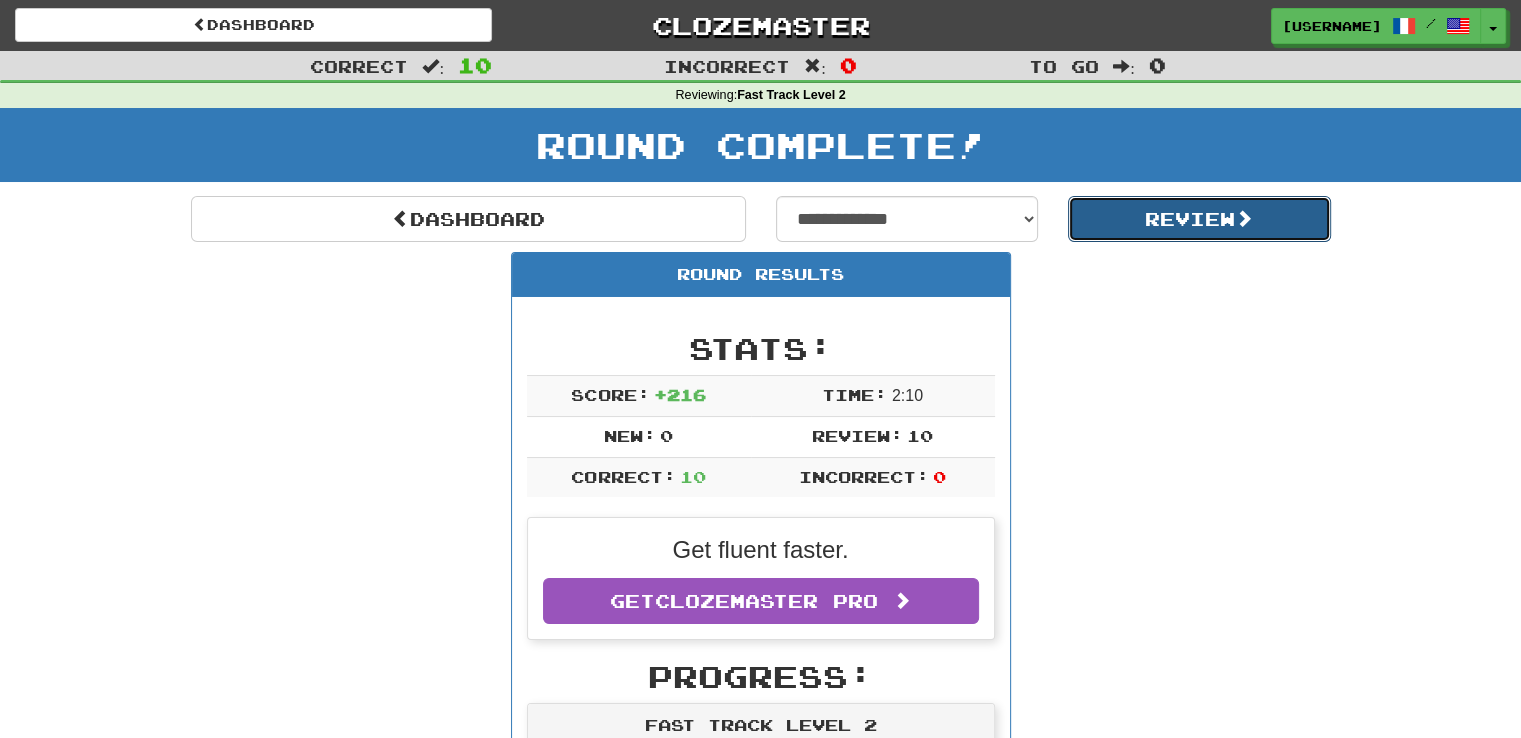 click on "Review" at bounding box center (1199, 219) 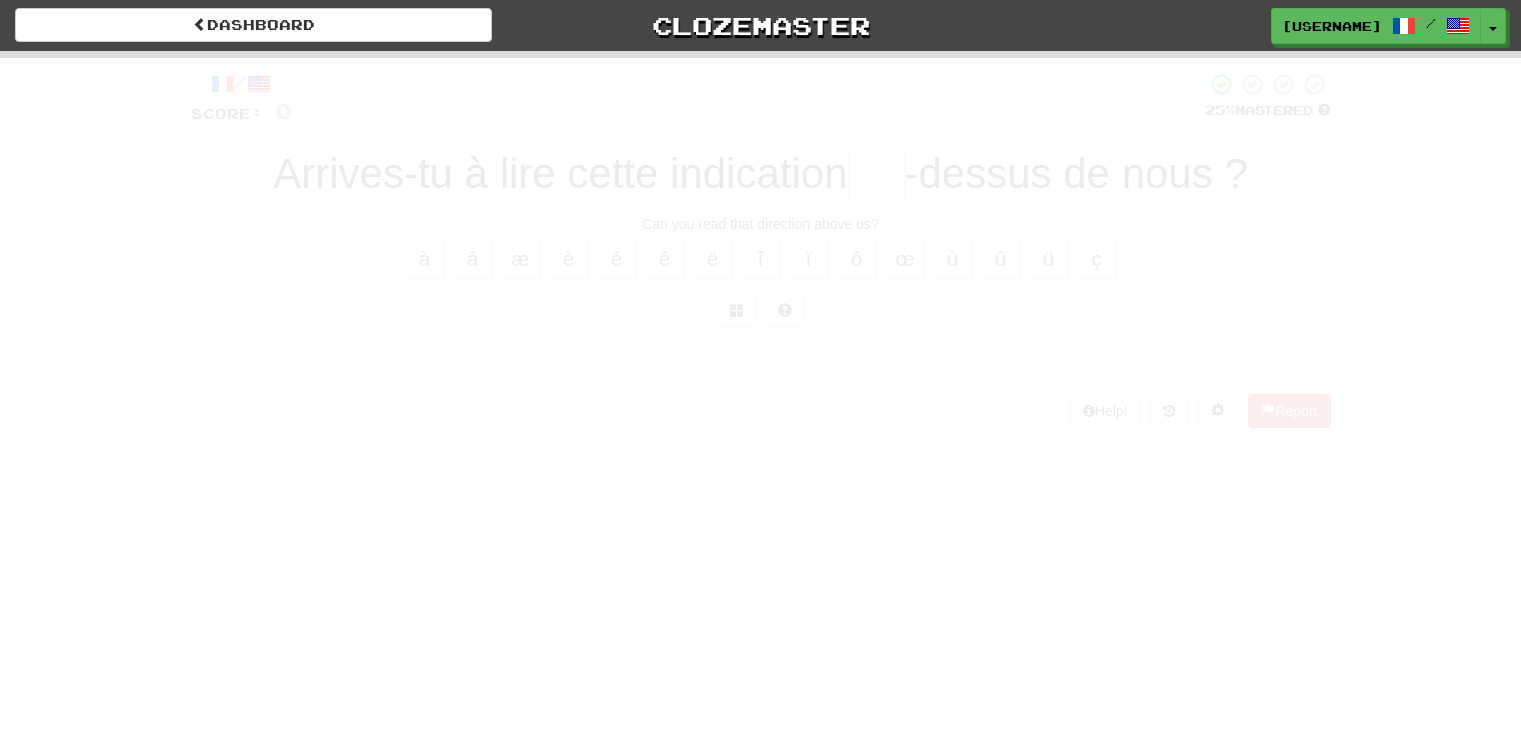 scroll, scrollTop: 0, scrollLeft: 0, axis: both 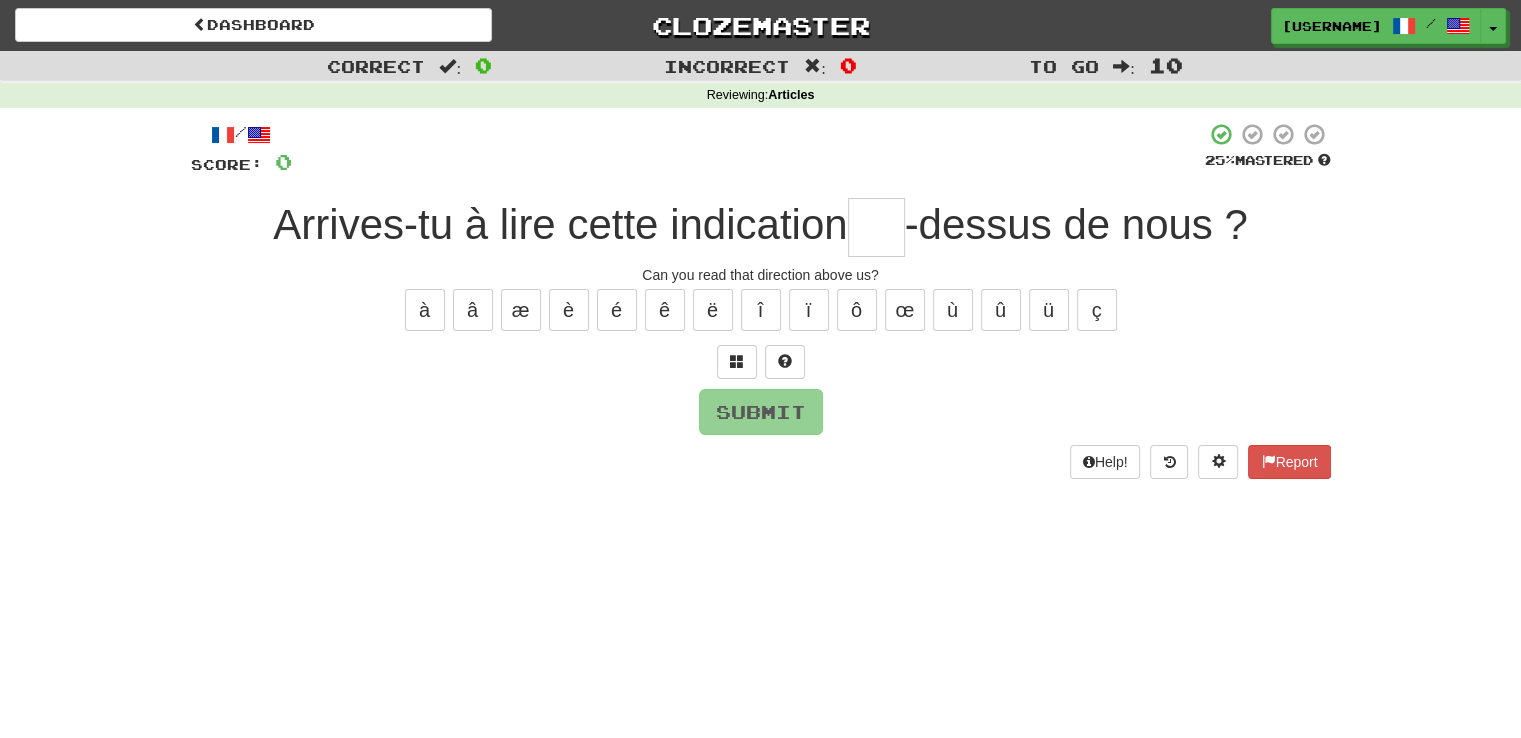 type on "*" 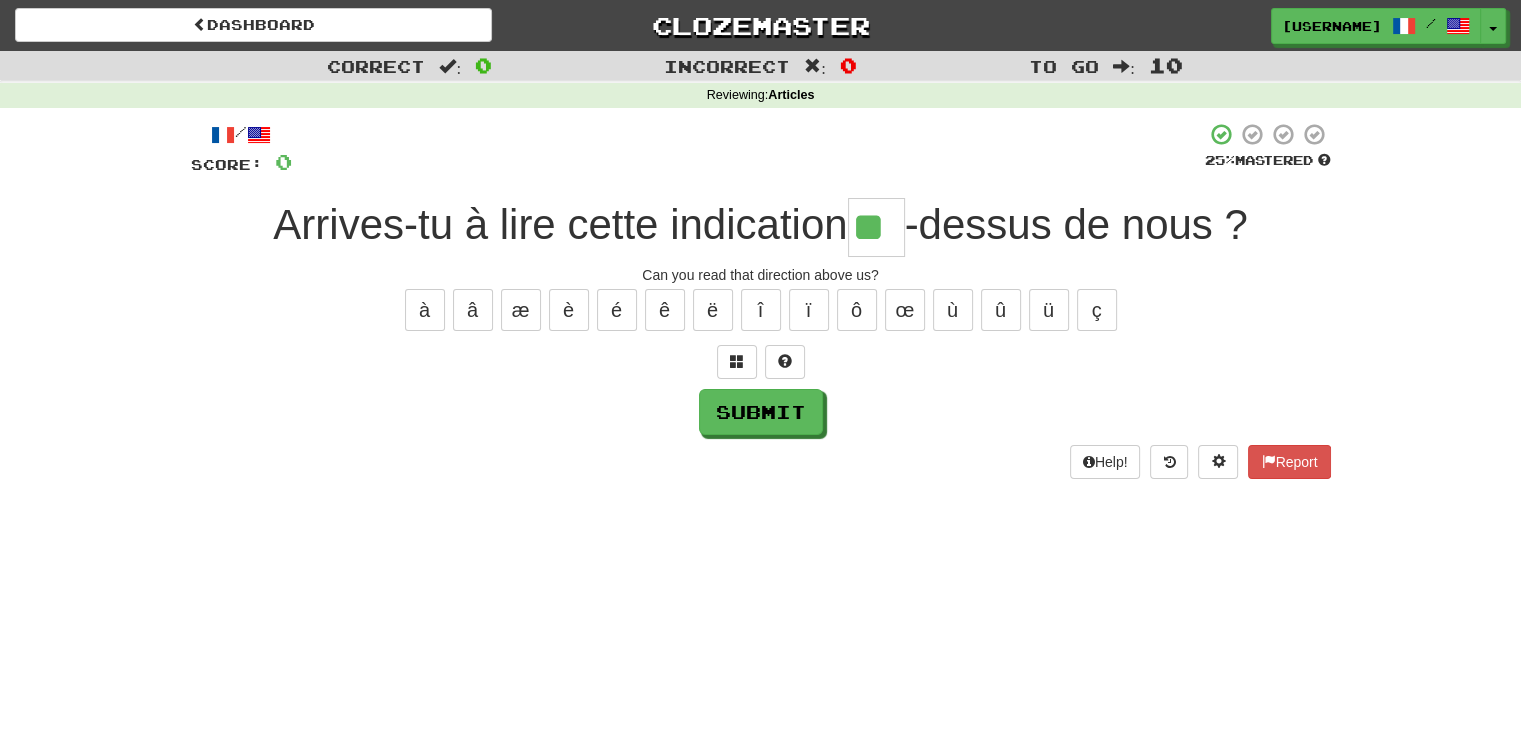 type on "**" 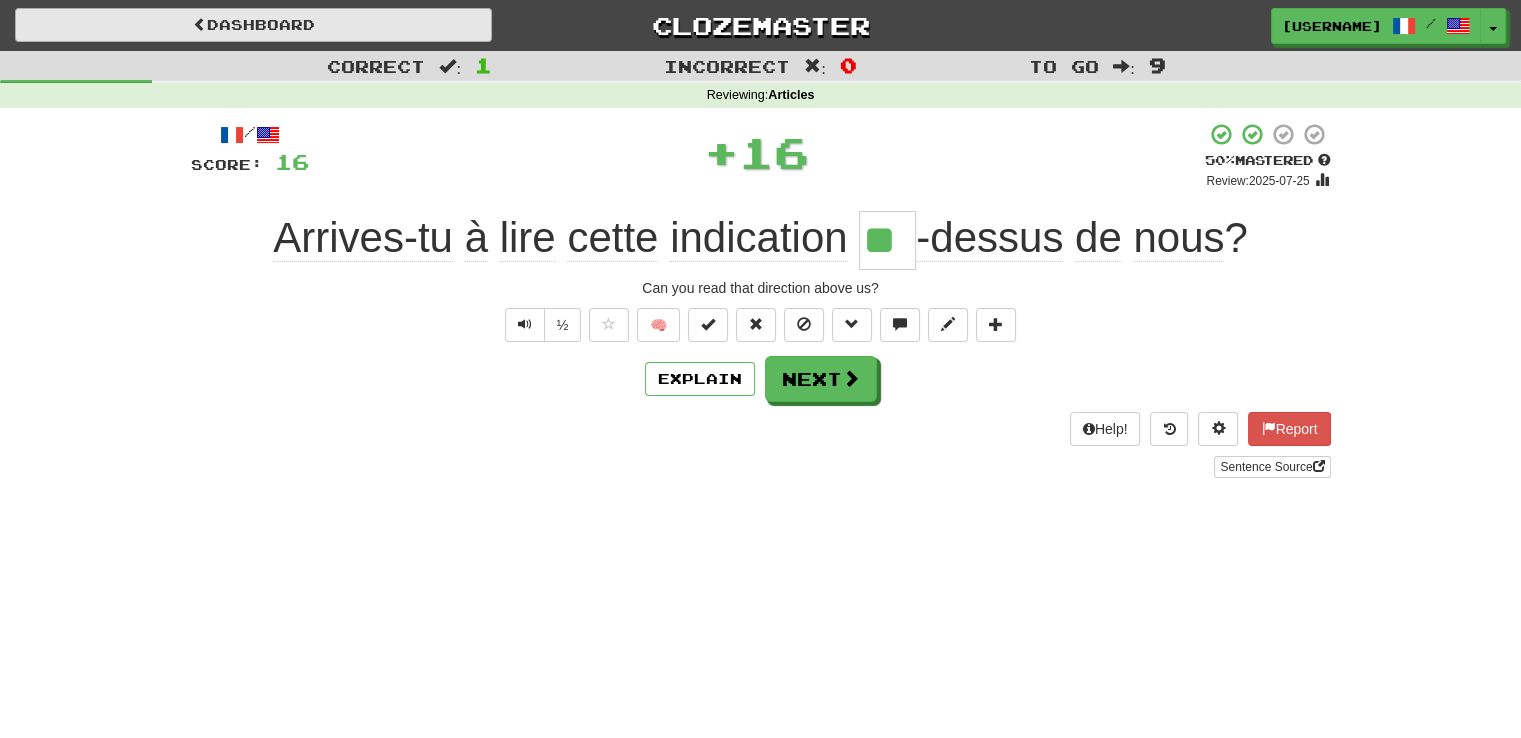 type 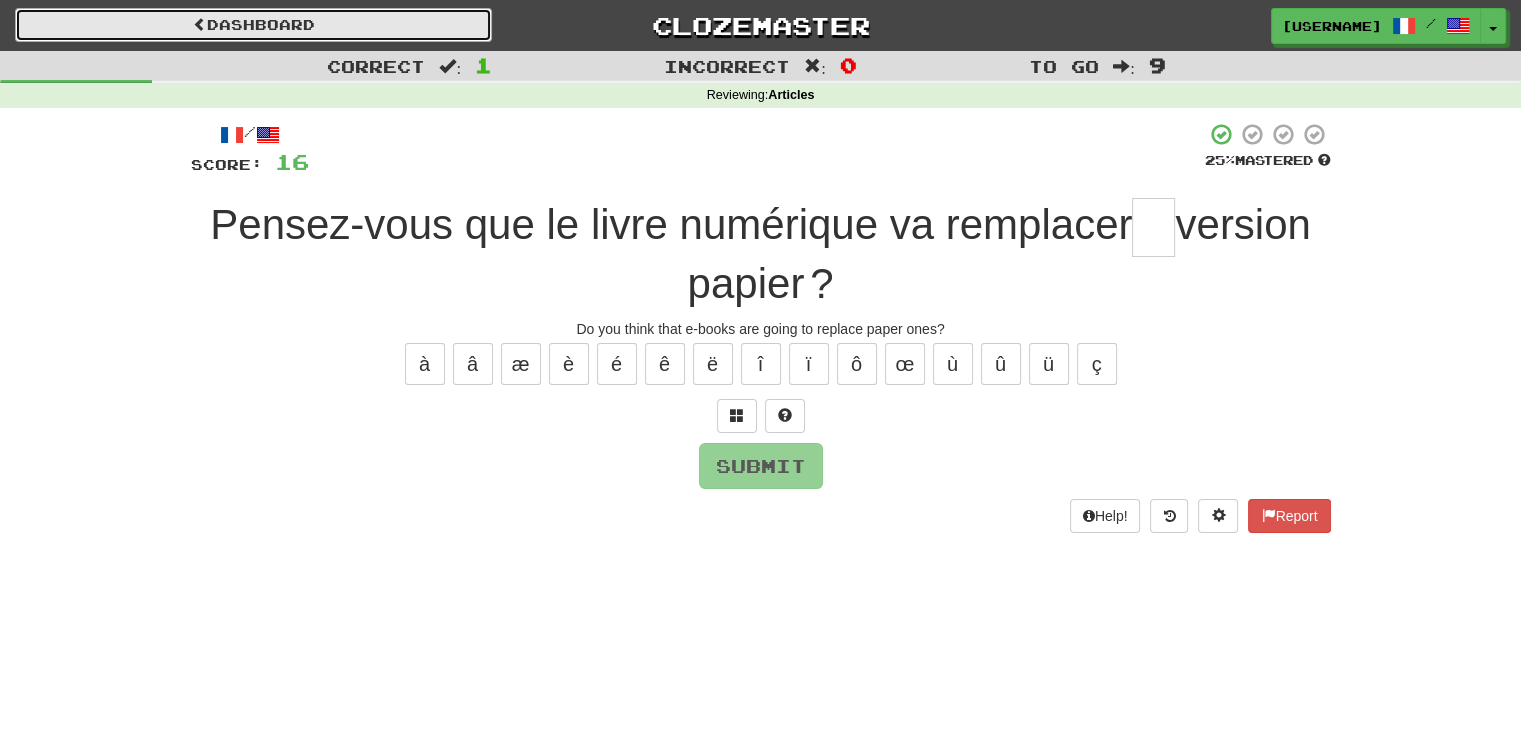 click on "Dashboard" at bounding box center (253, 25) 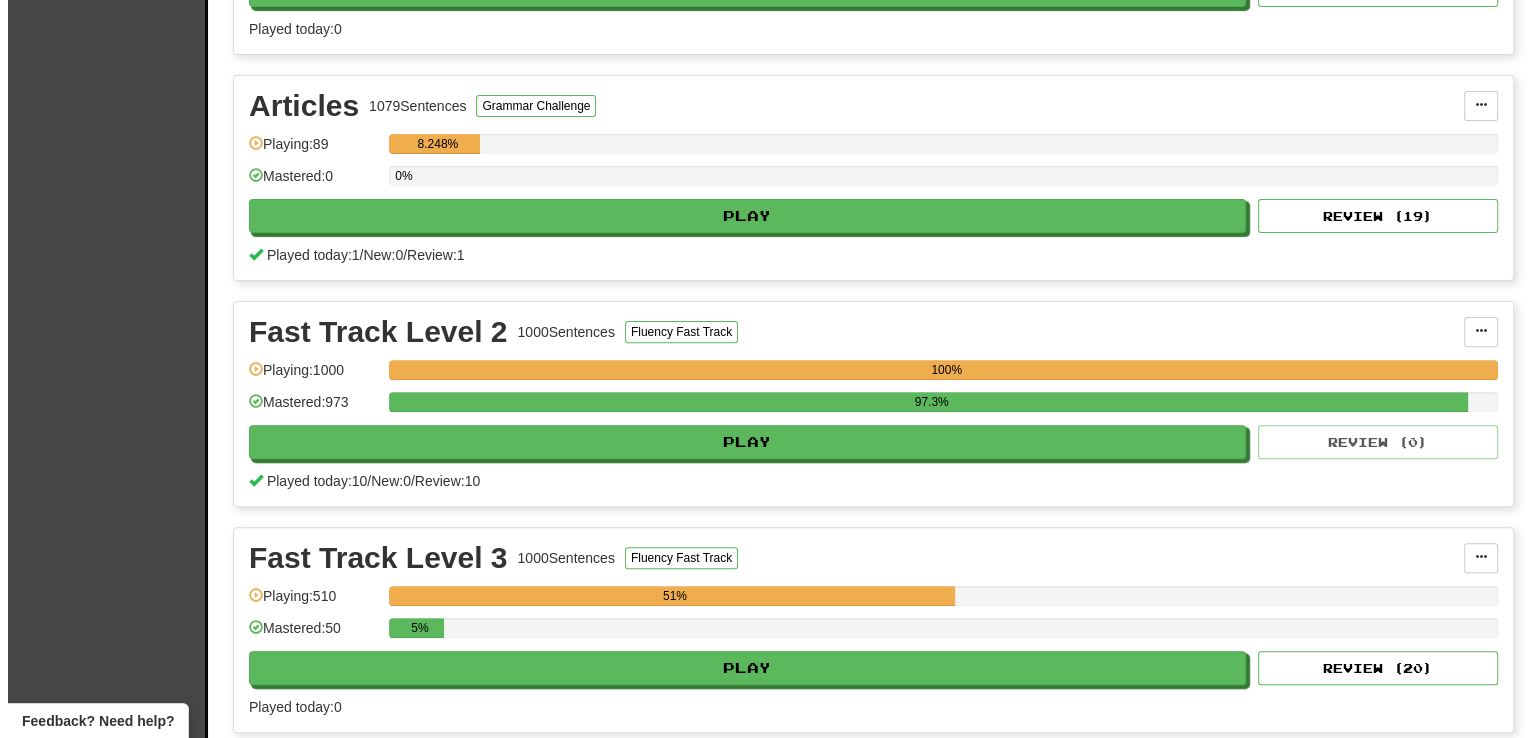 scroll, scrollTop: 612, scrollLeft: 0, axis: vertical 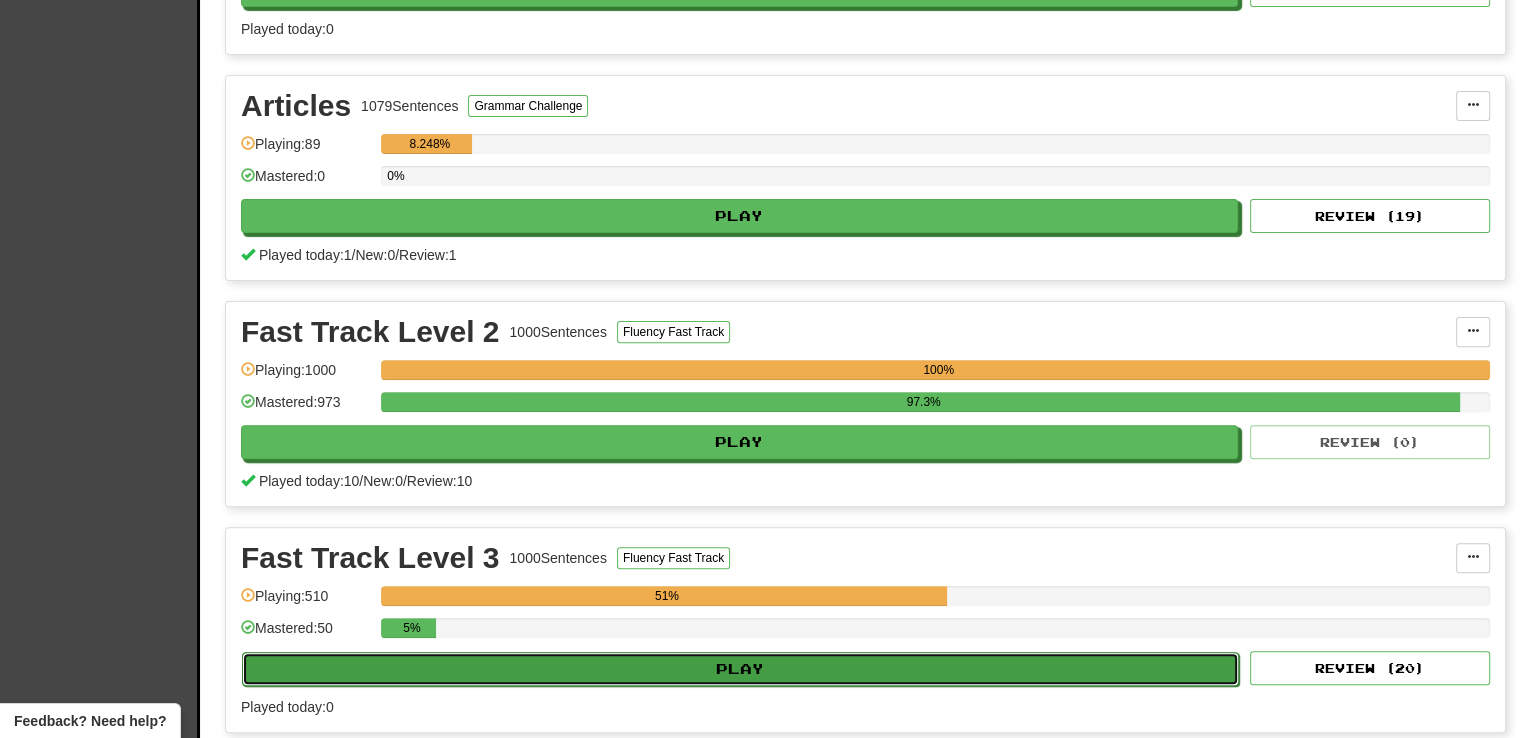 click on "Play" at bounding box center [740, 669] 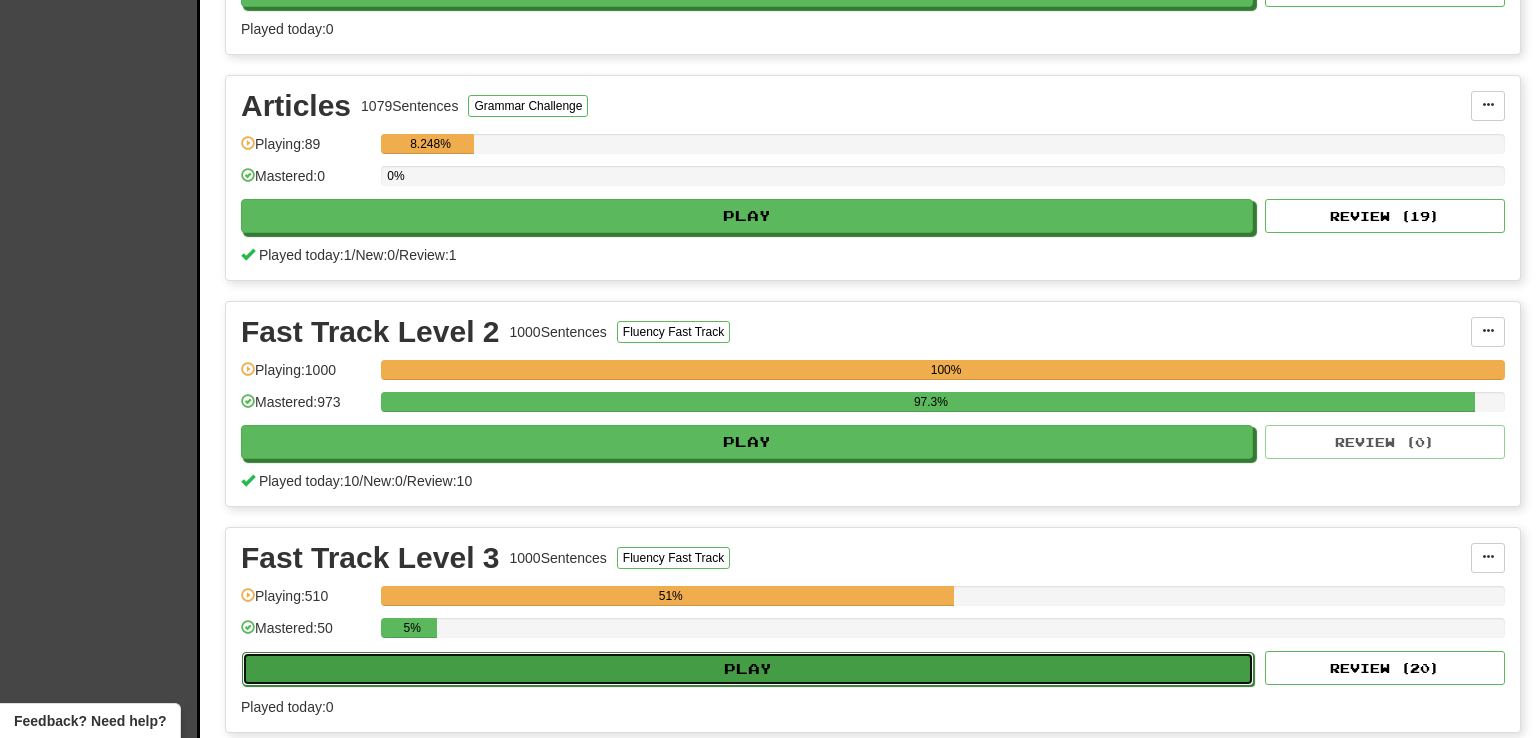 select on "**" 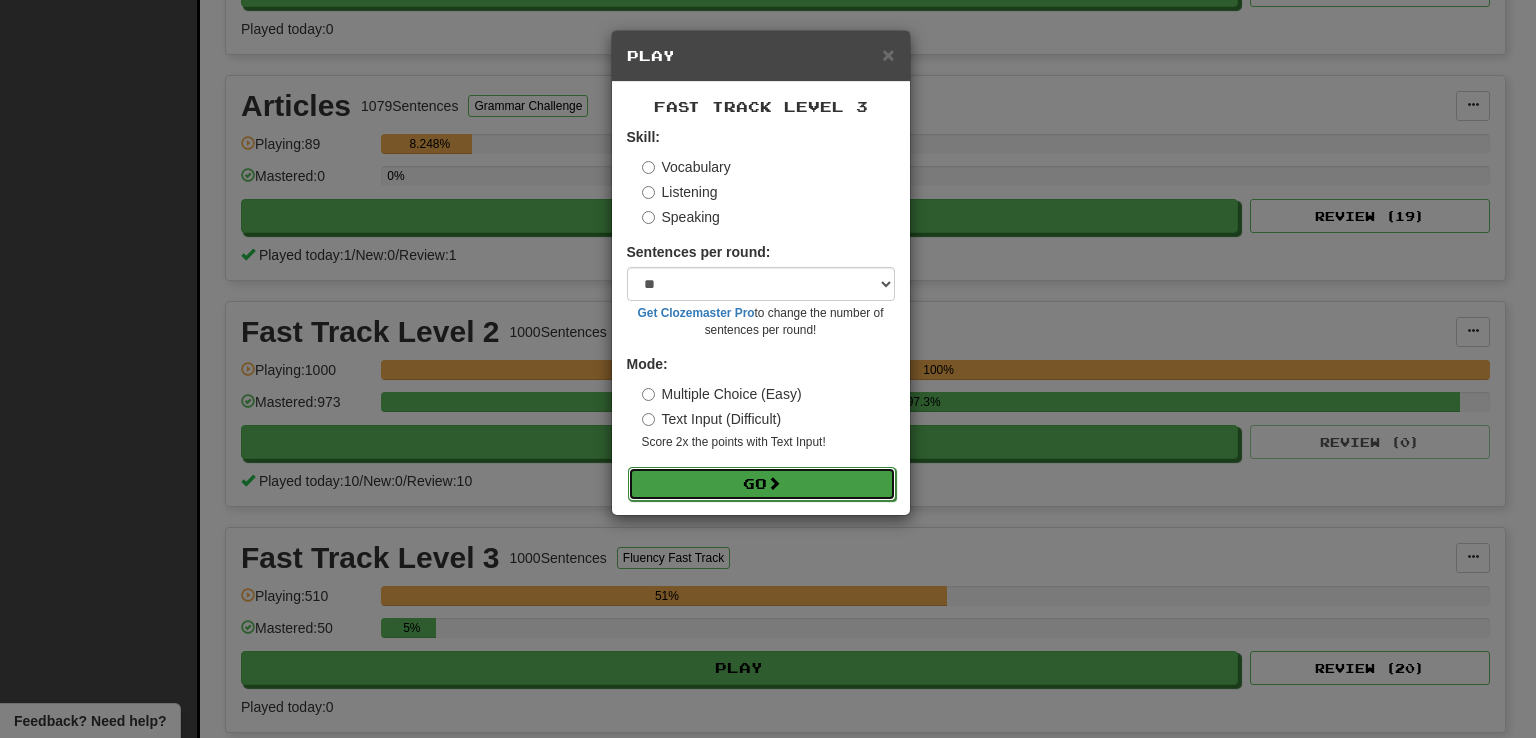 click on "Go" at bounding box center [762, 484] 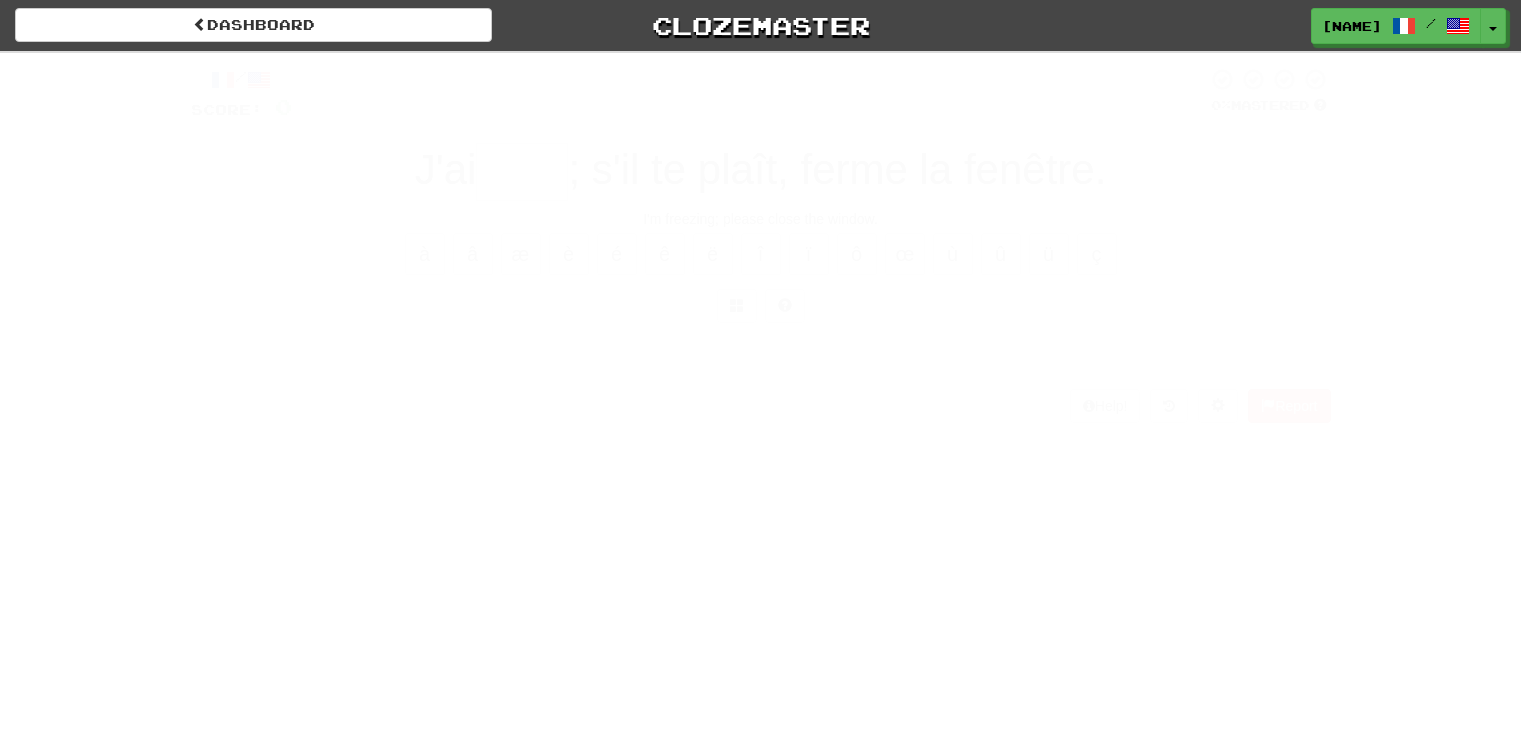 scroll, scrollTop: 0, scrollLeft: 0, axis: both 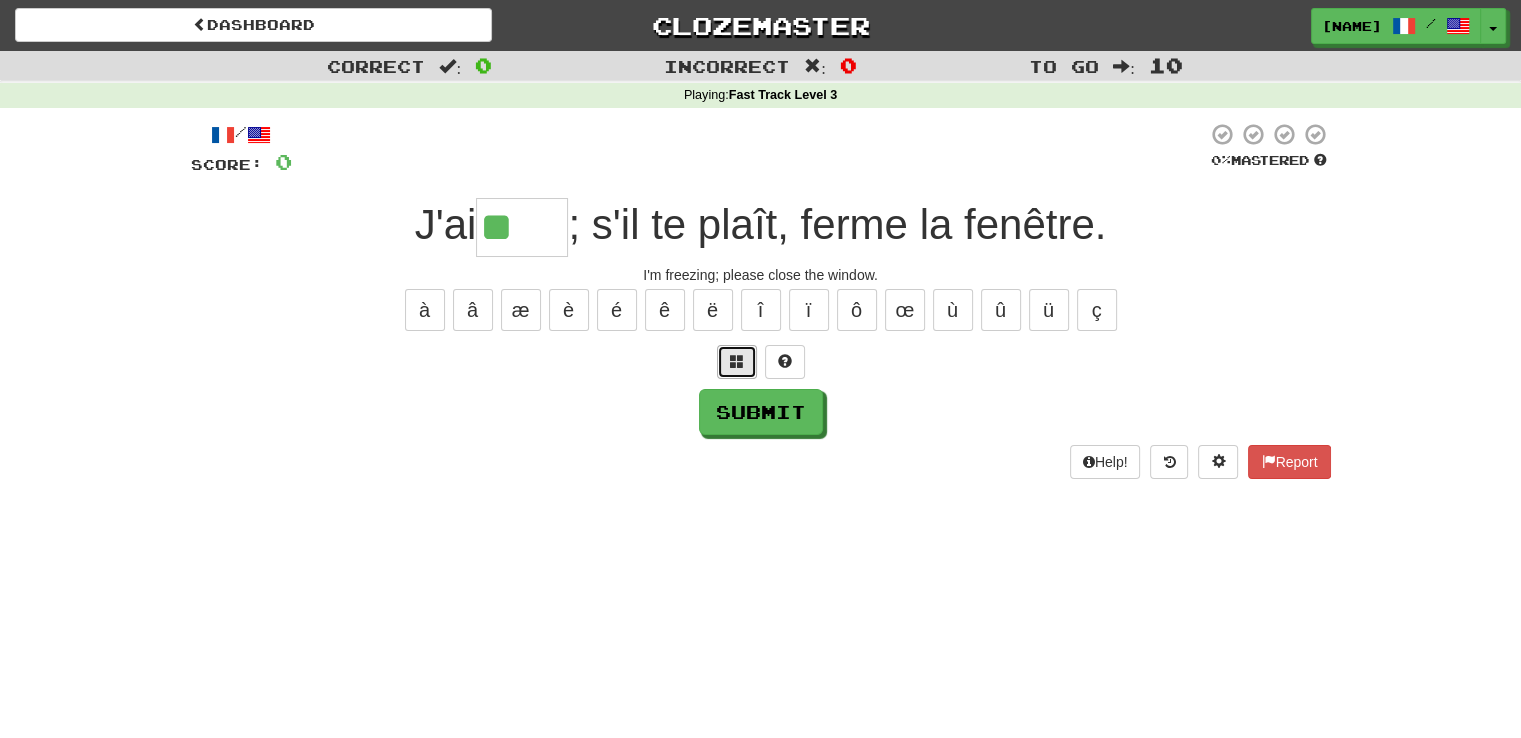 click at bounding box center (737, 361) 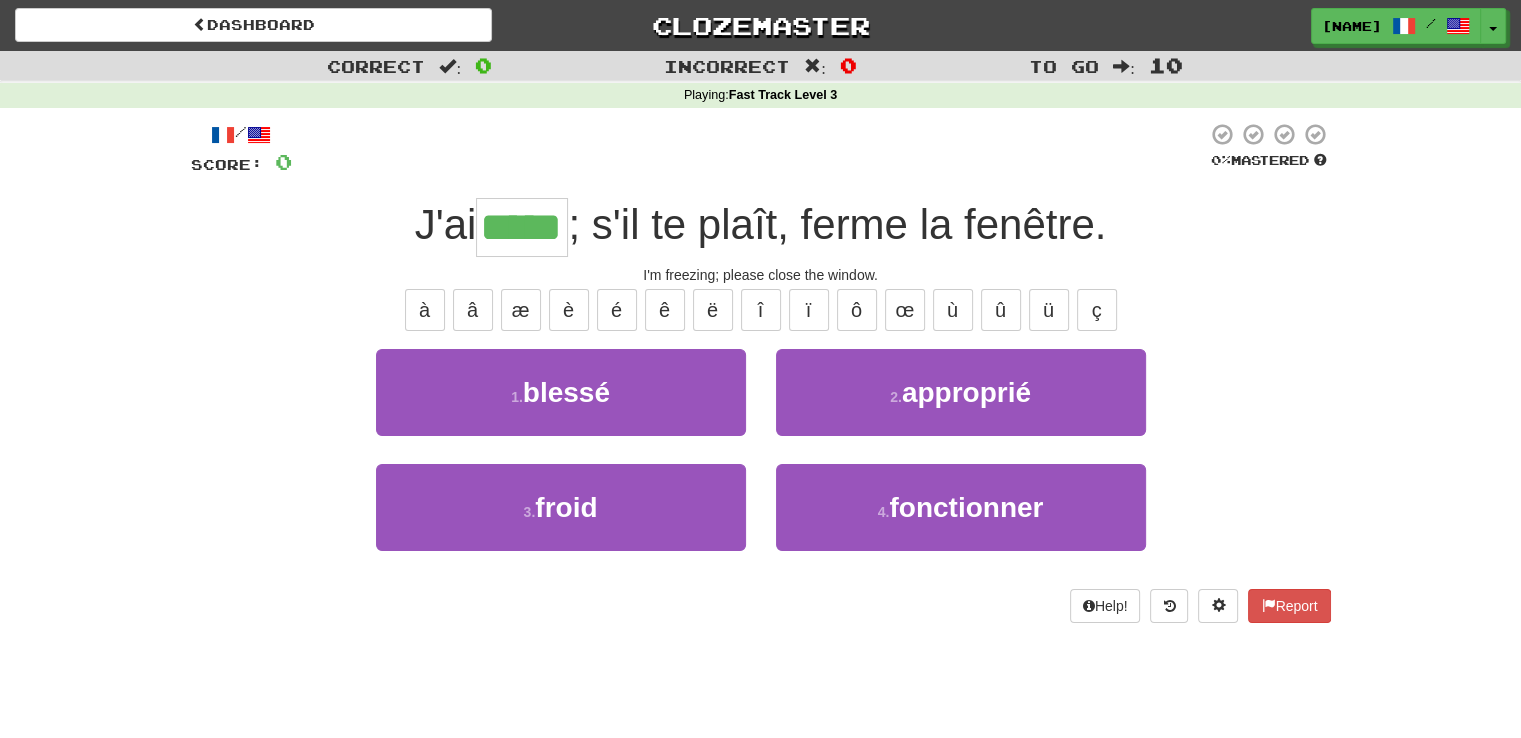 type on "*****" 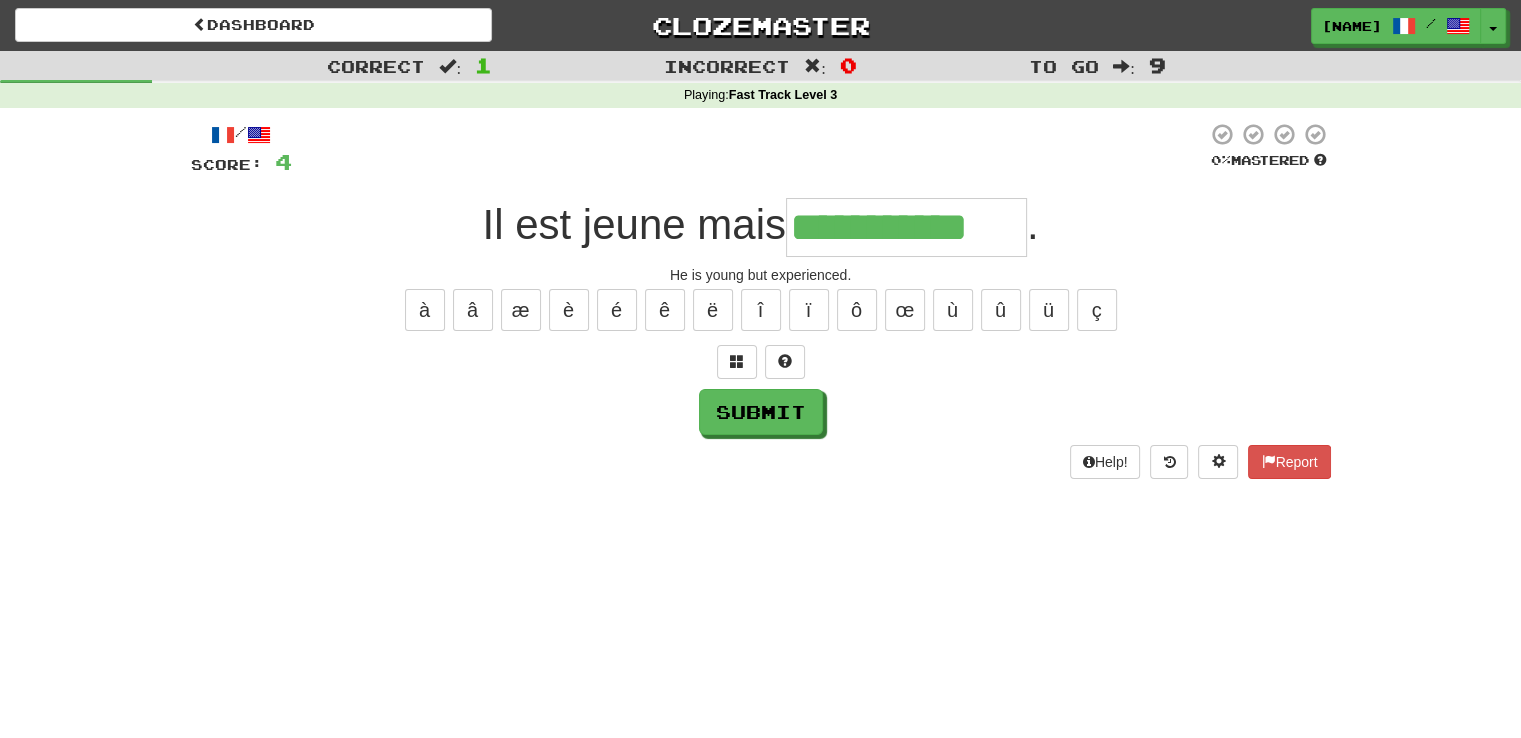 type on "**********" 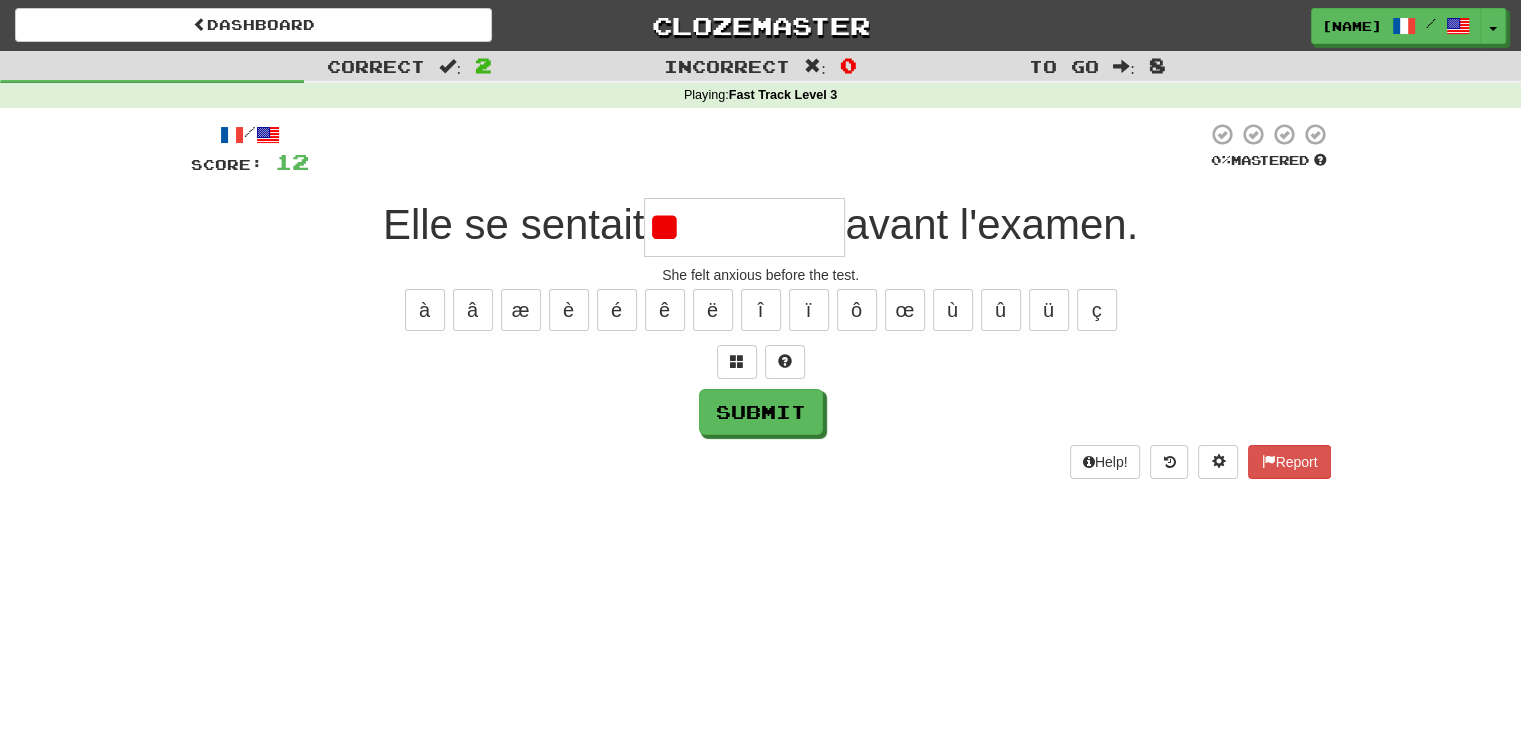 type on "*" 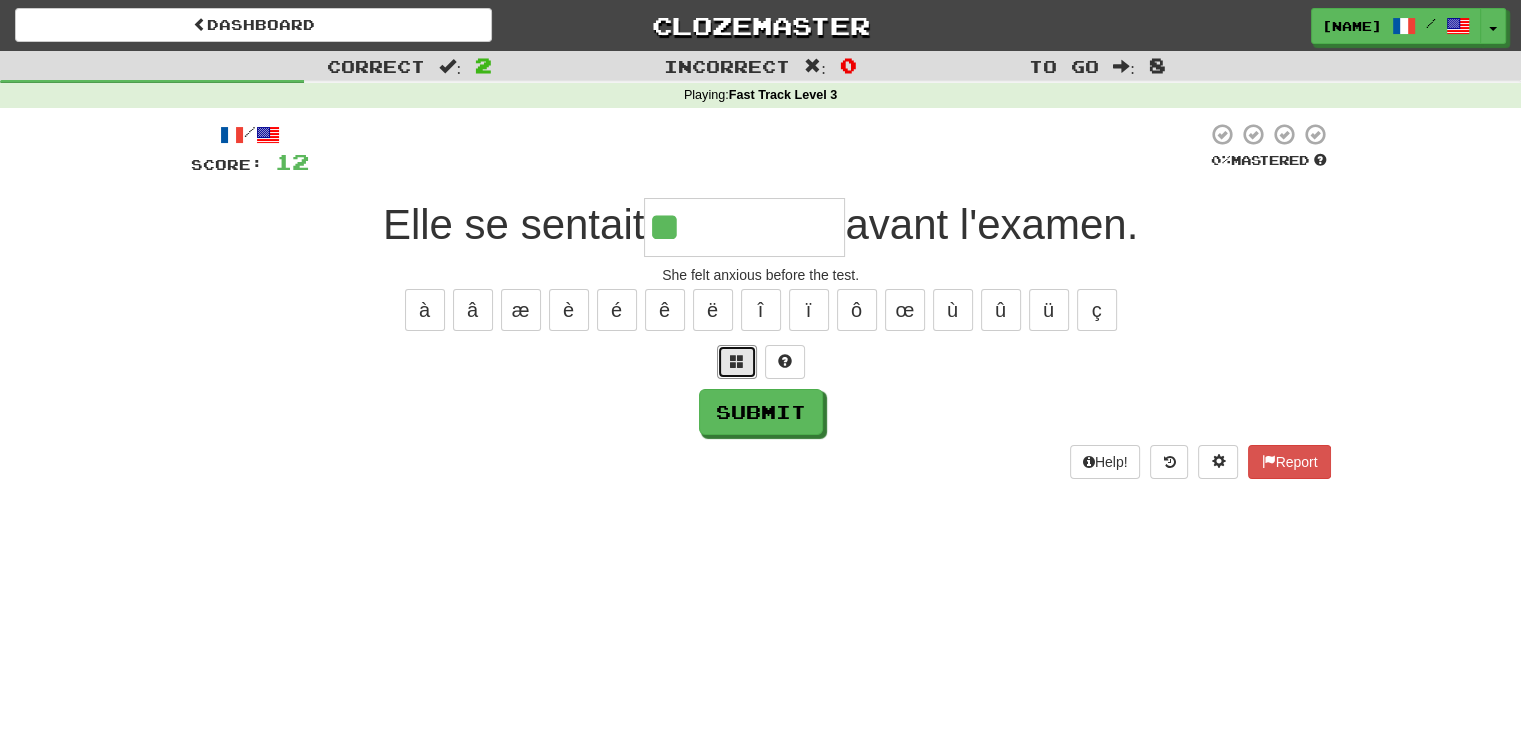 click at bounding box center (737, 361) 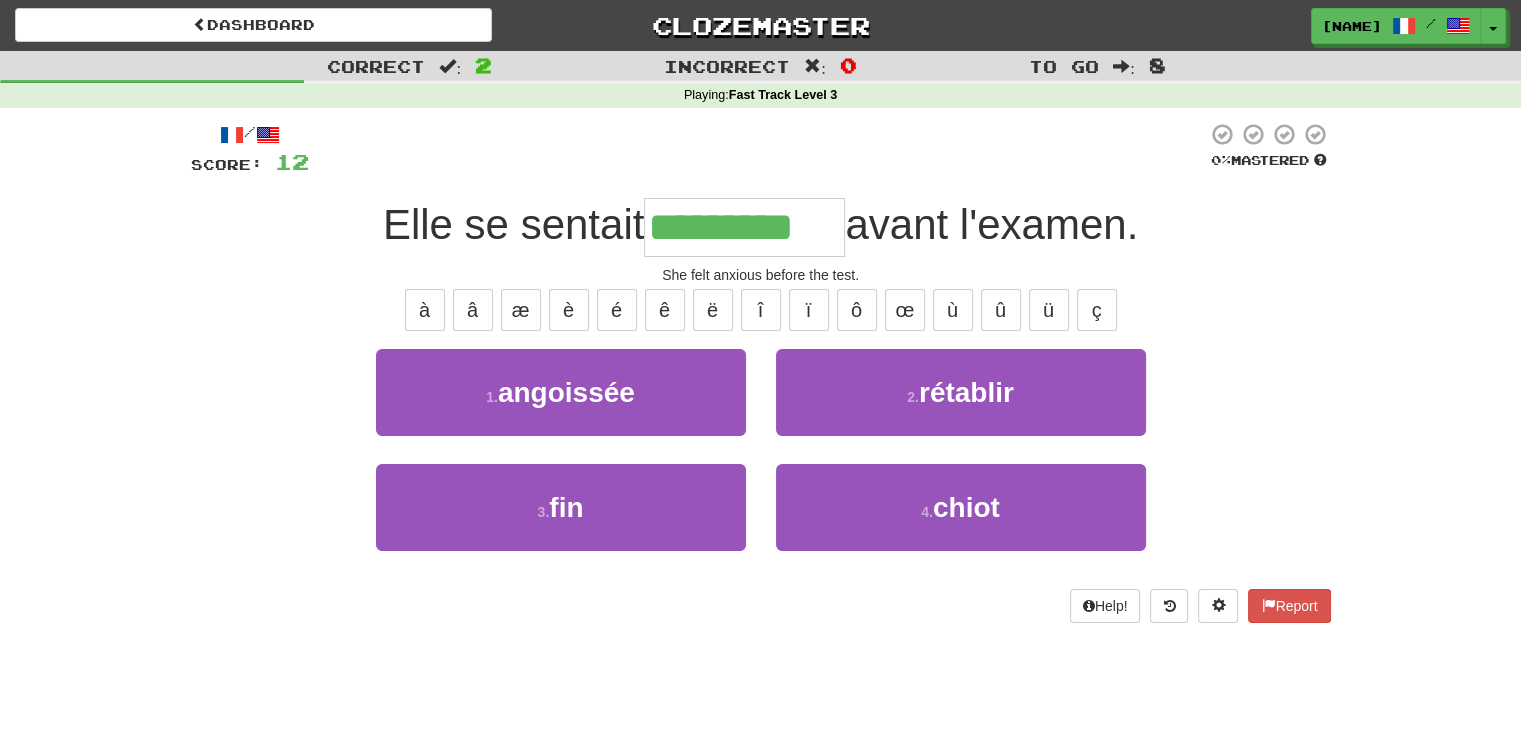type on "*********" 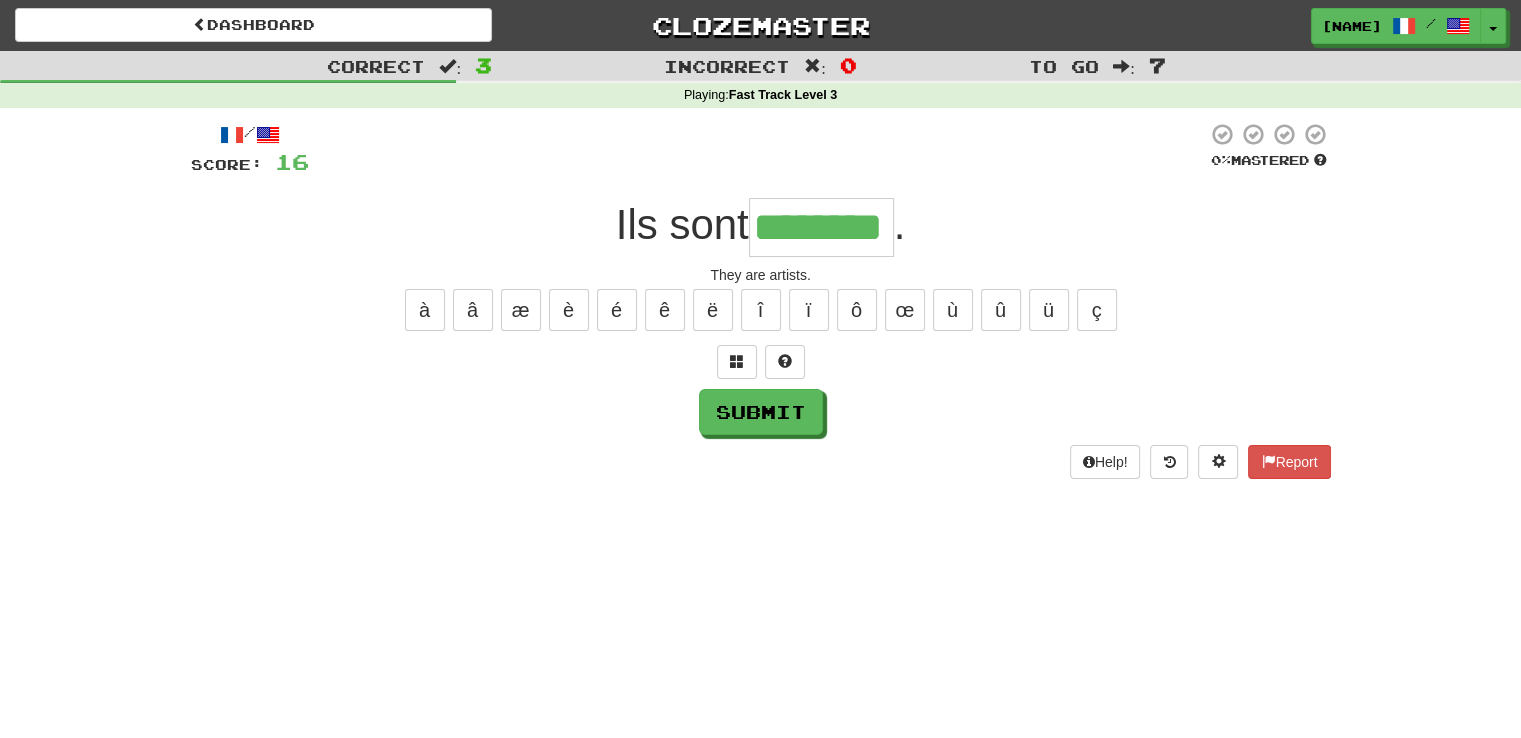 type on "********" 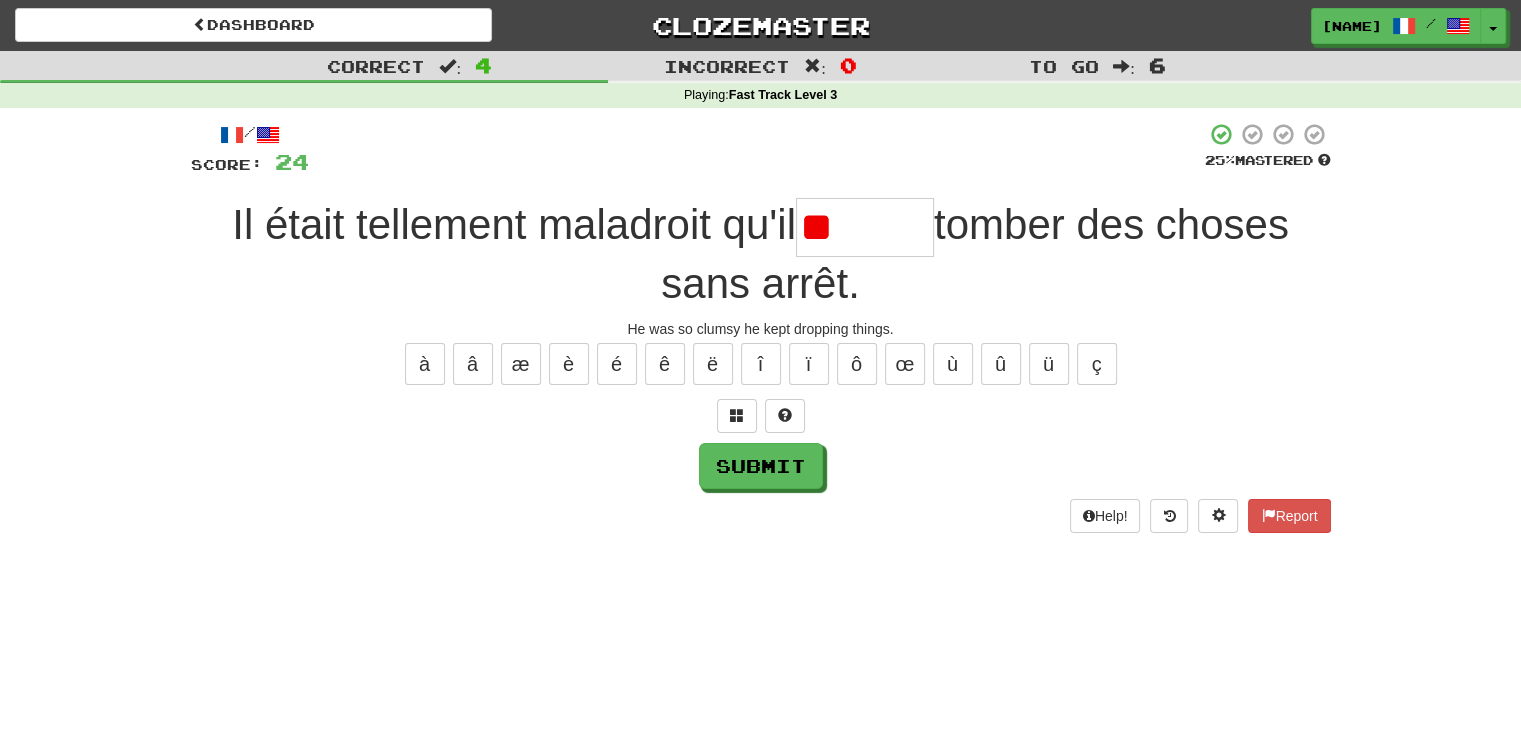 type on "*" 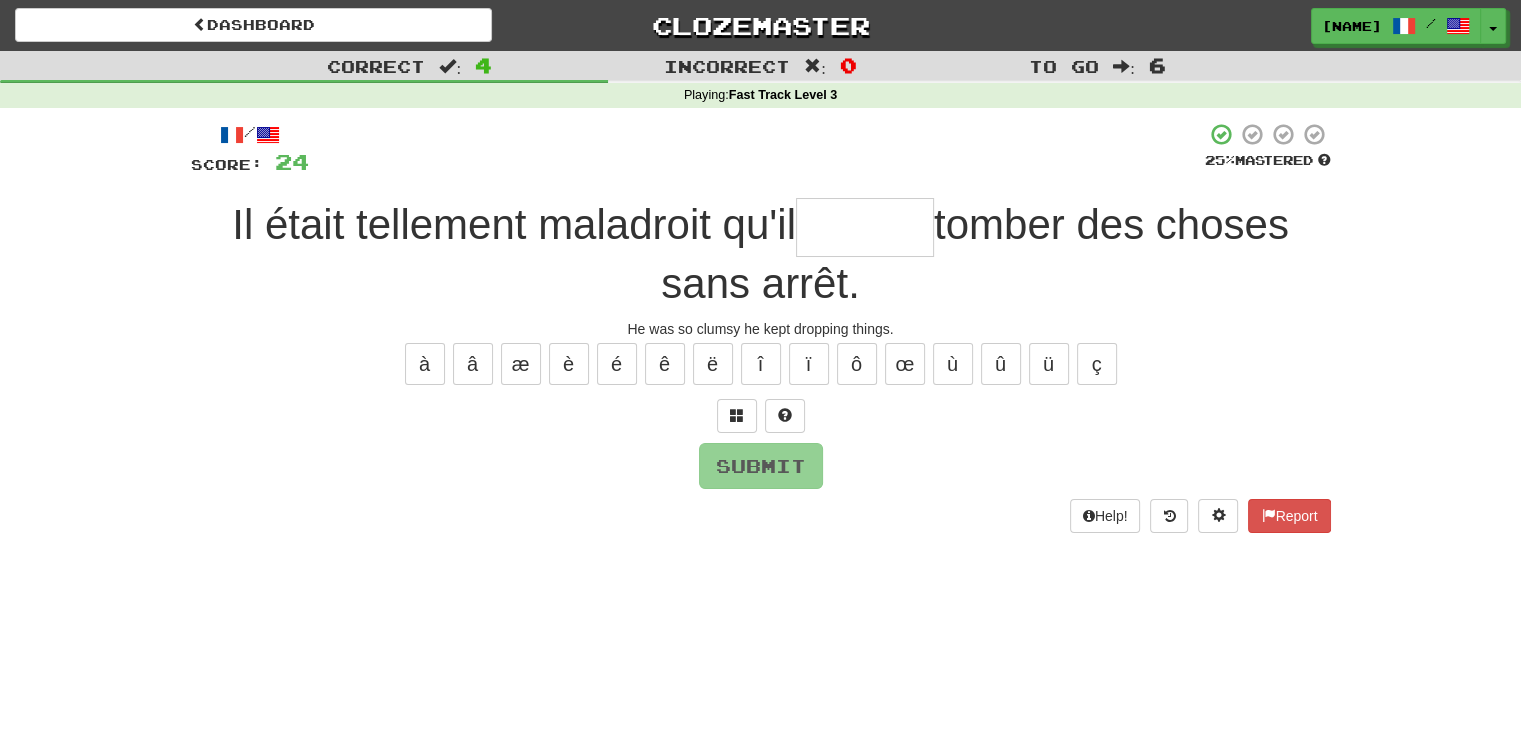 type on "*" 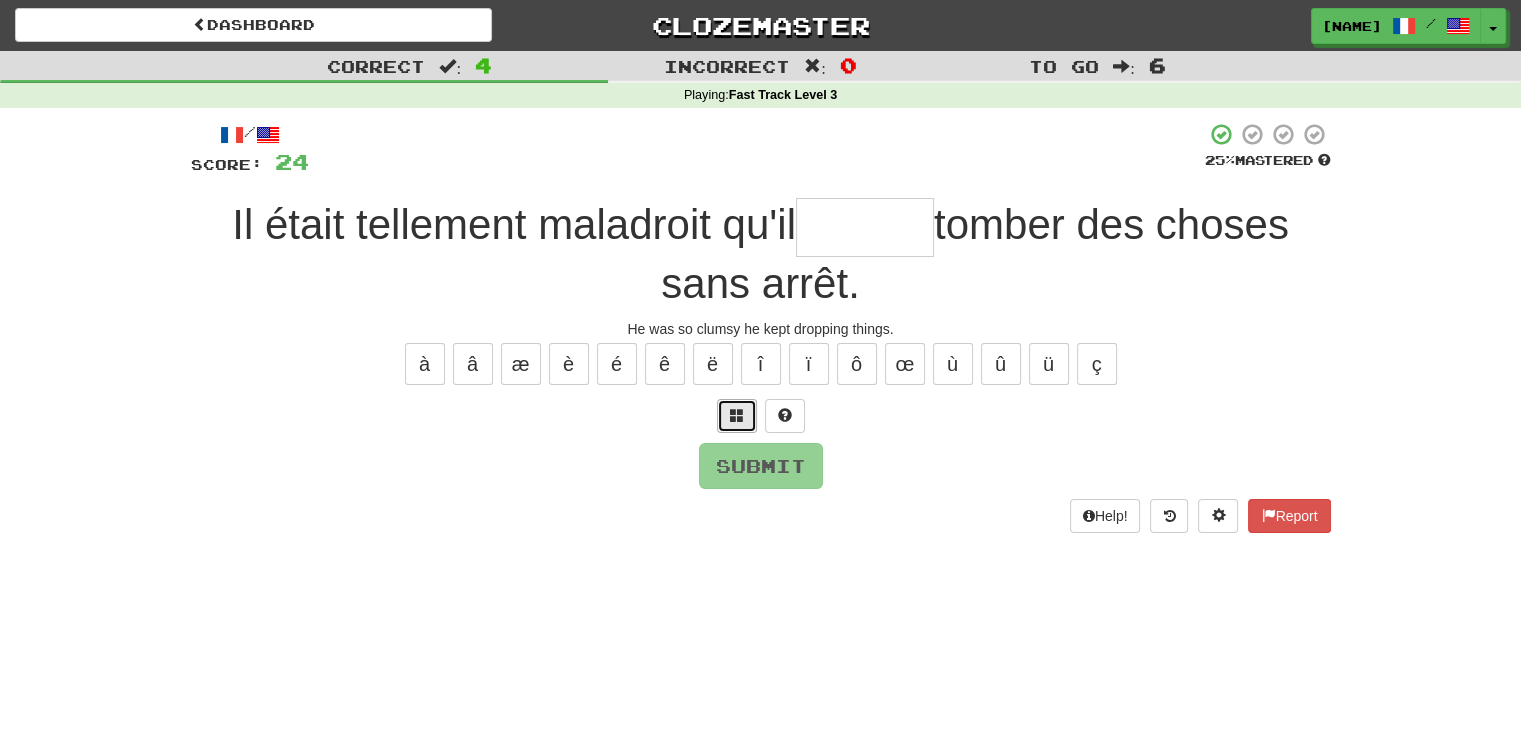 click at bounding box center (737, 416) 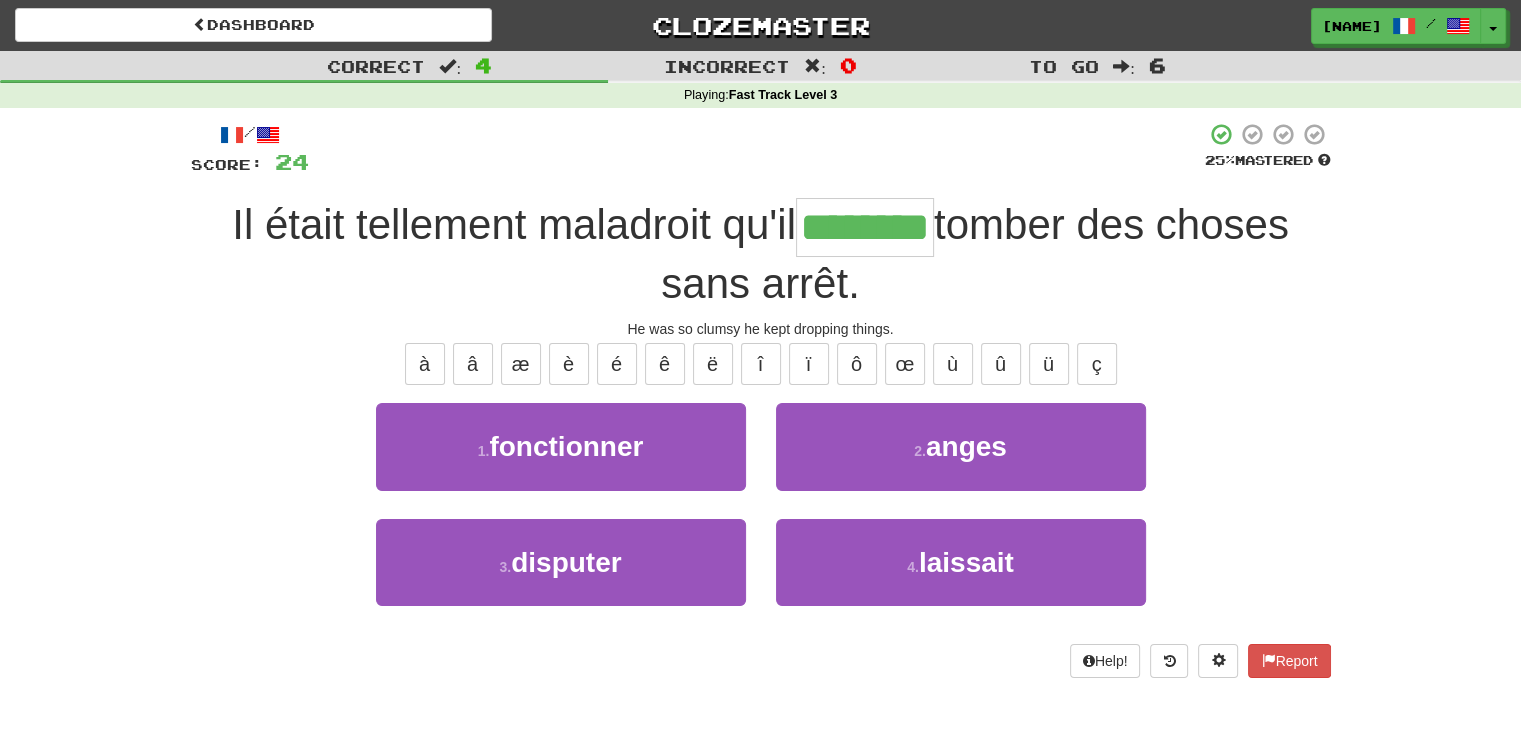 type on "********" 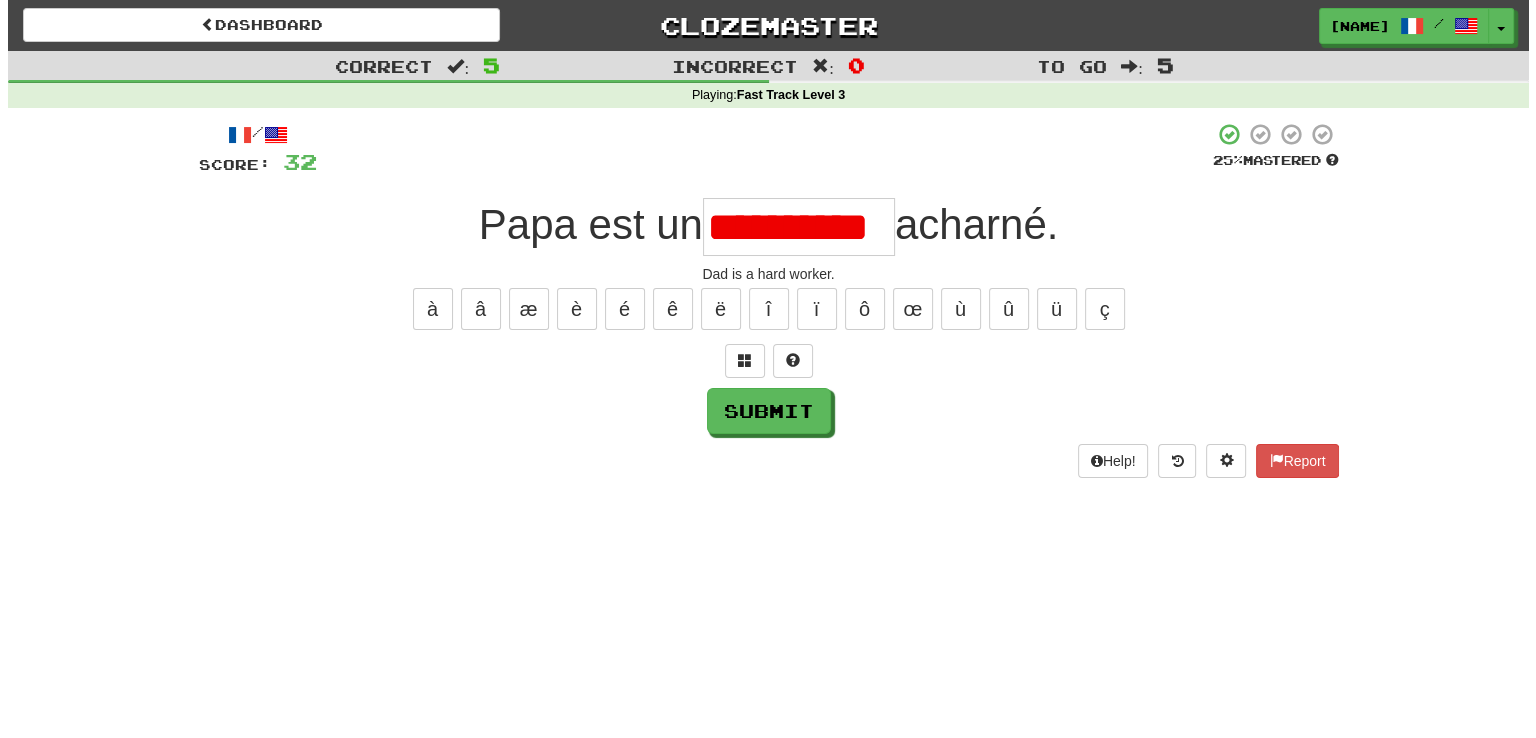 scroll, scrollTop: 0, scrollLeft: 0, axis: both 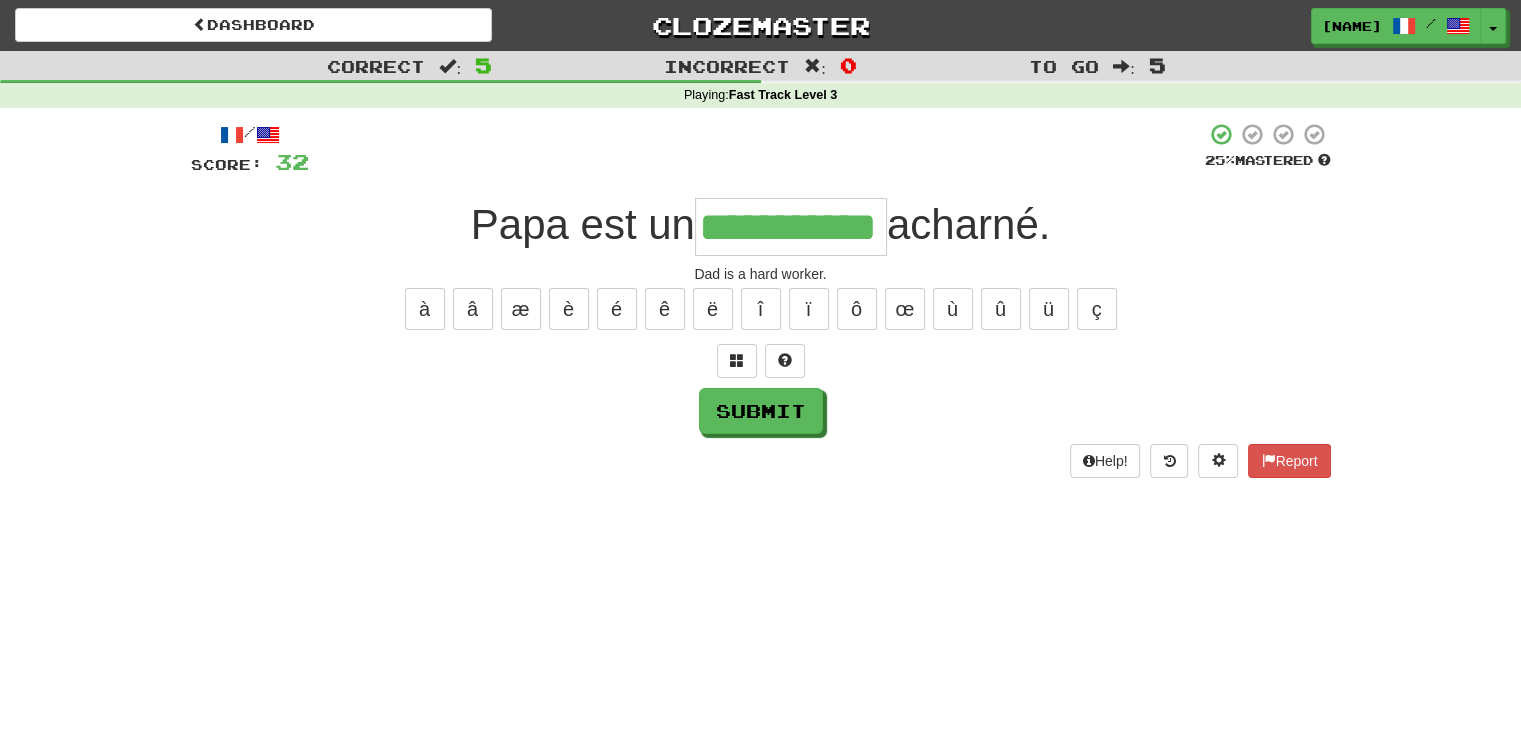 type on "**********" 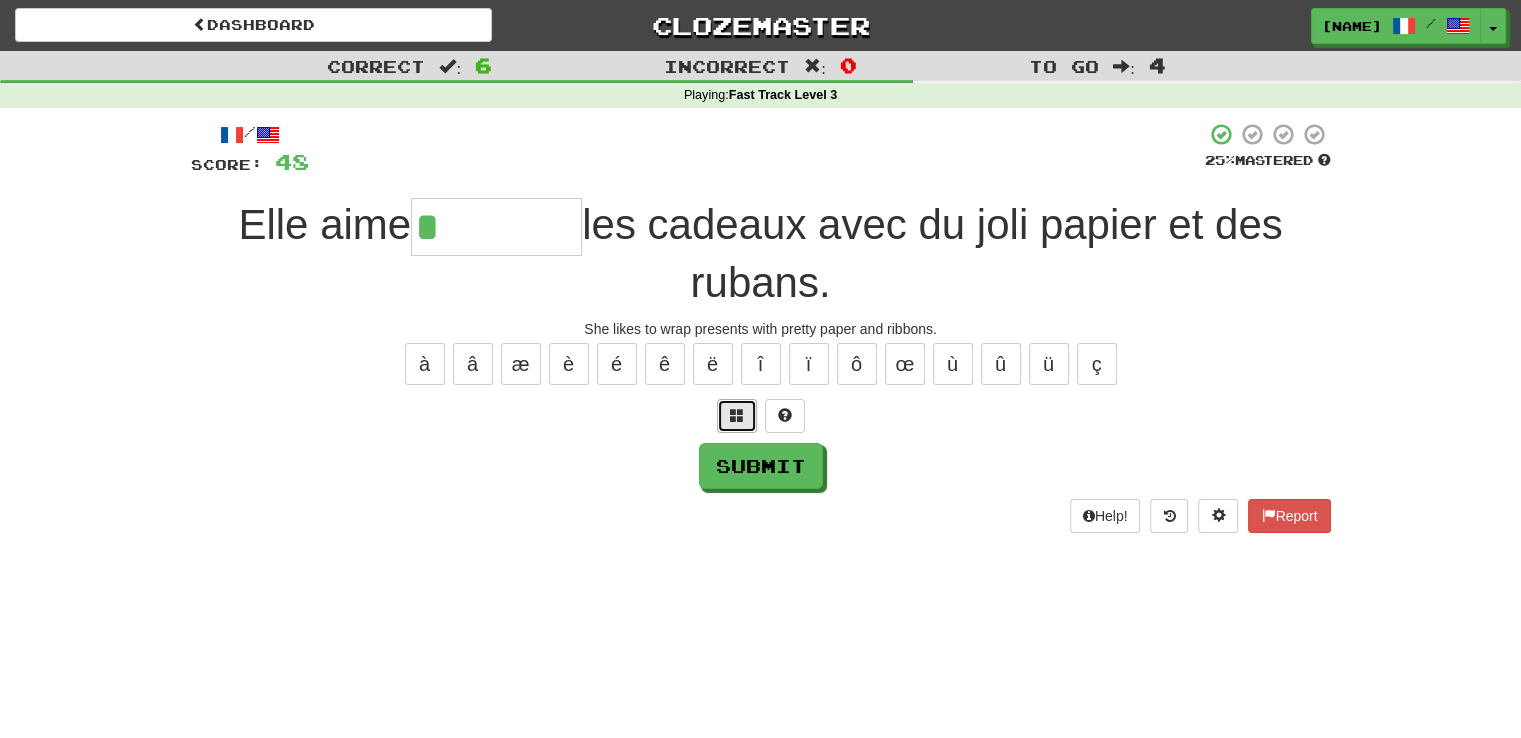 click at bounding box center (737, 415) 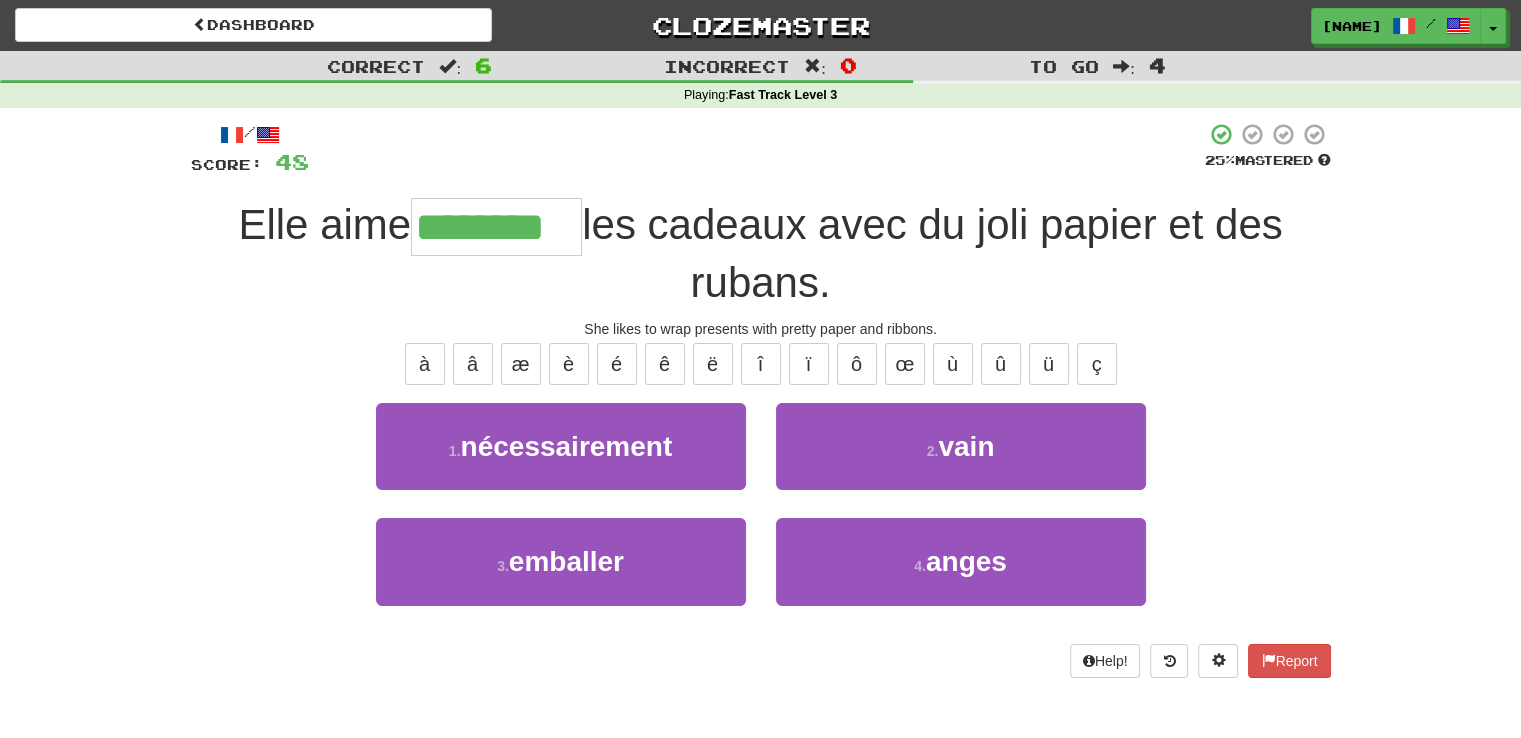type on "********" 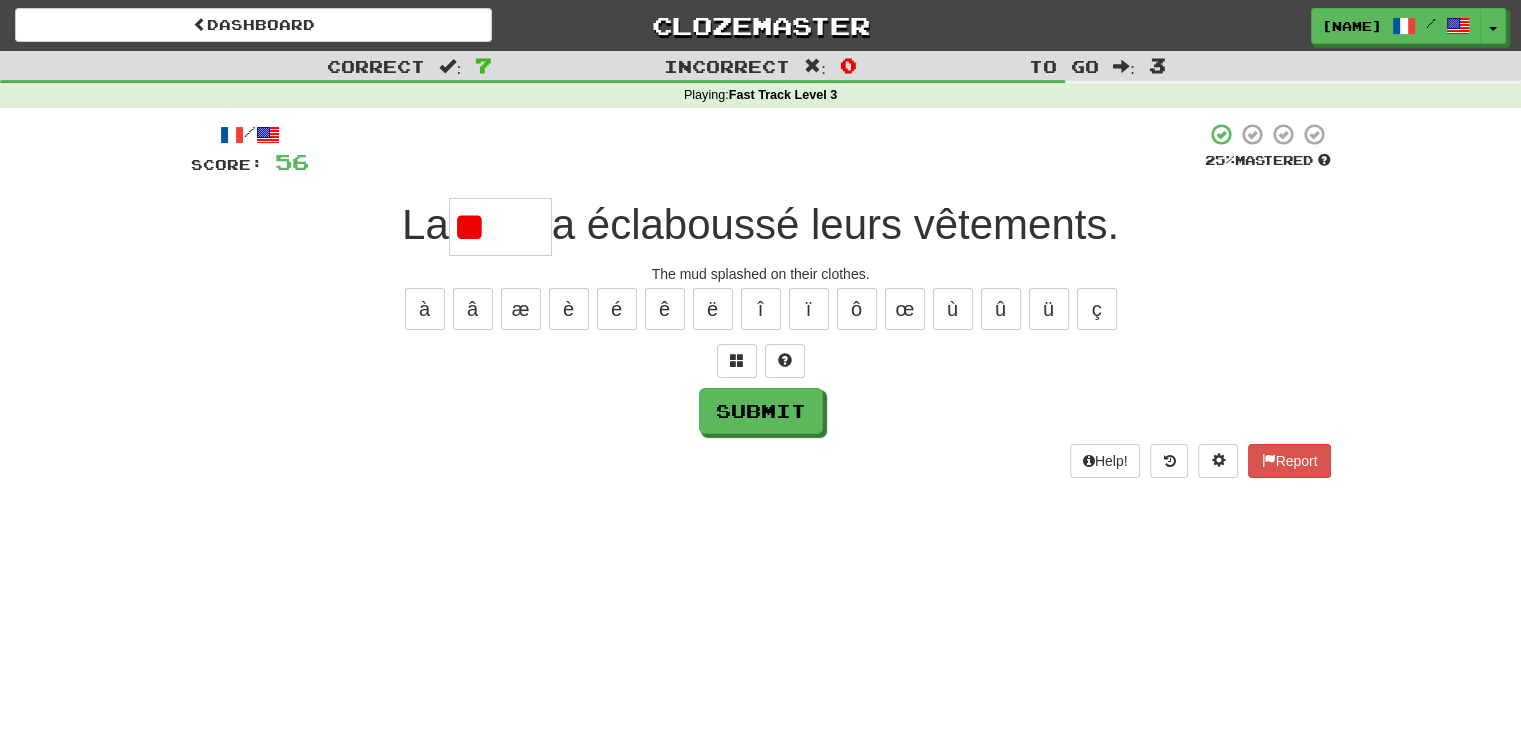 type on "*" 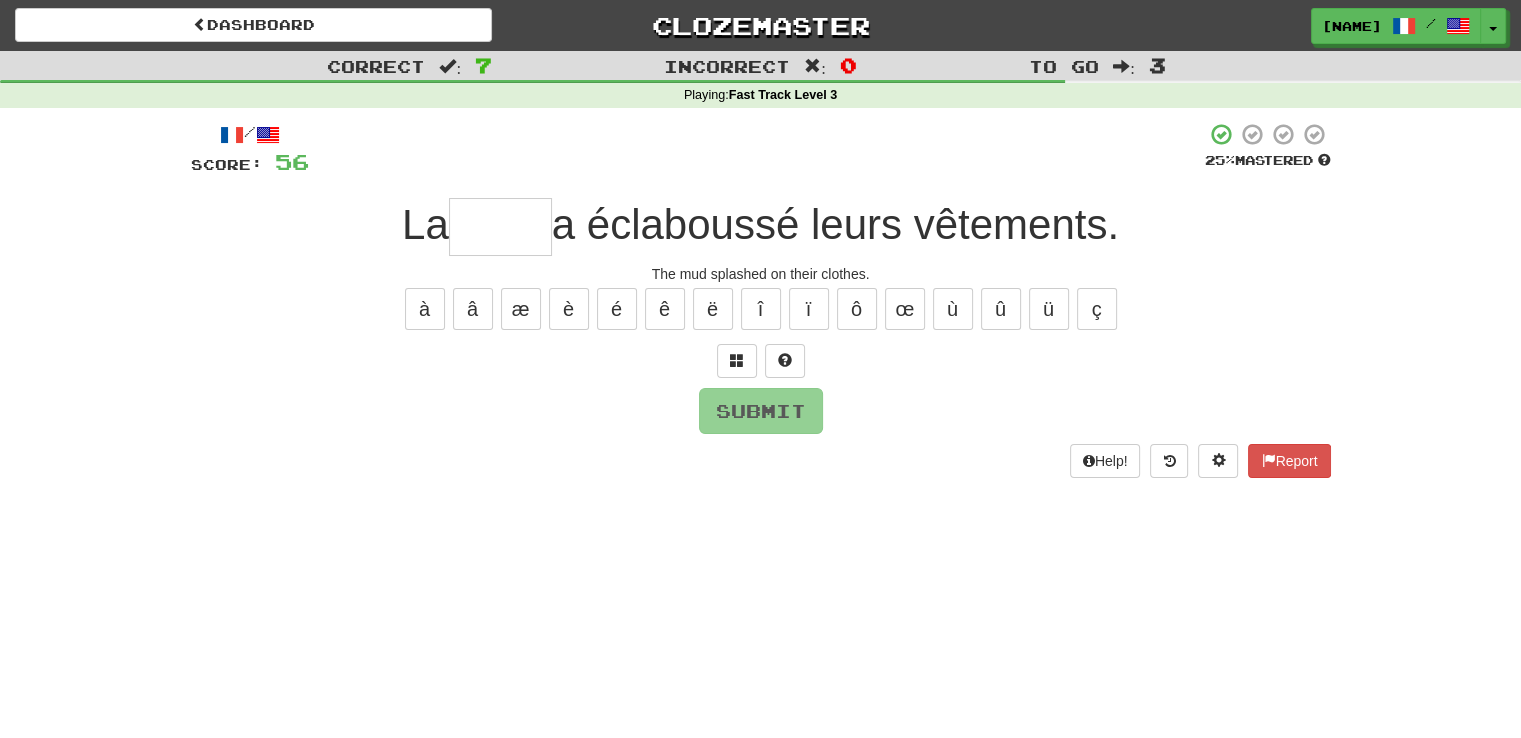 type on "*" 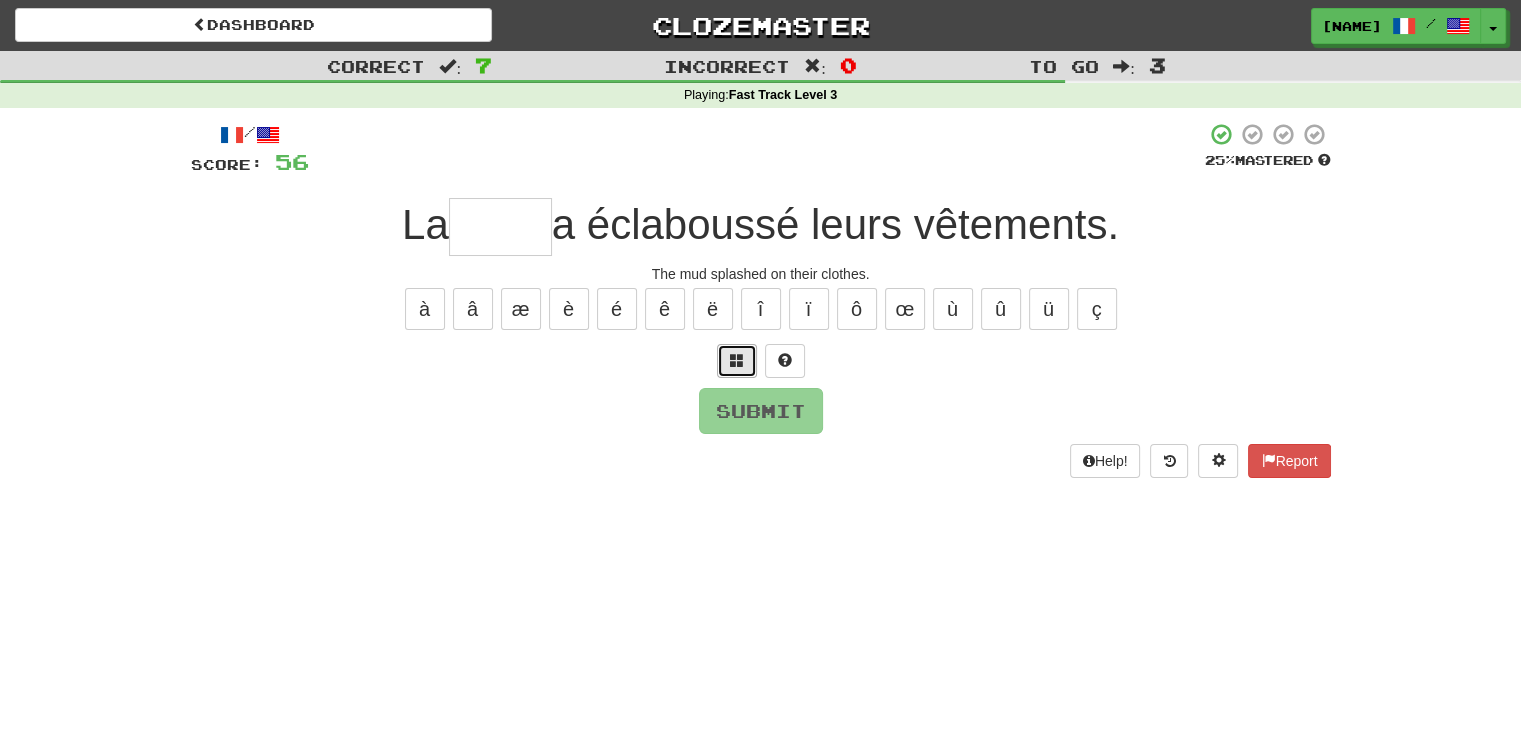 click at bounding box center [737, 360] 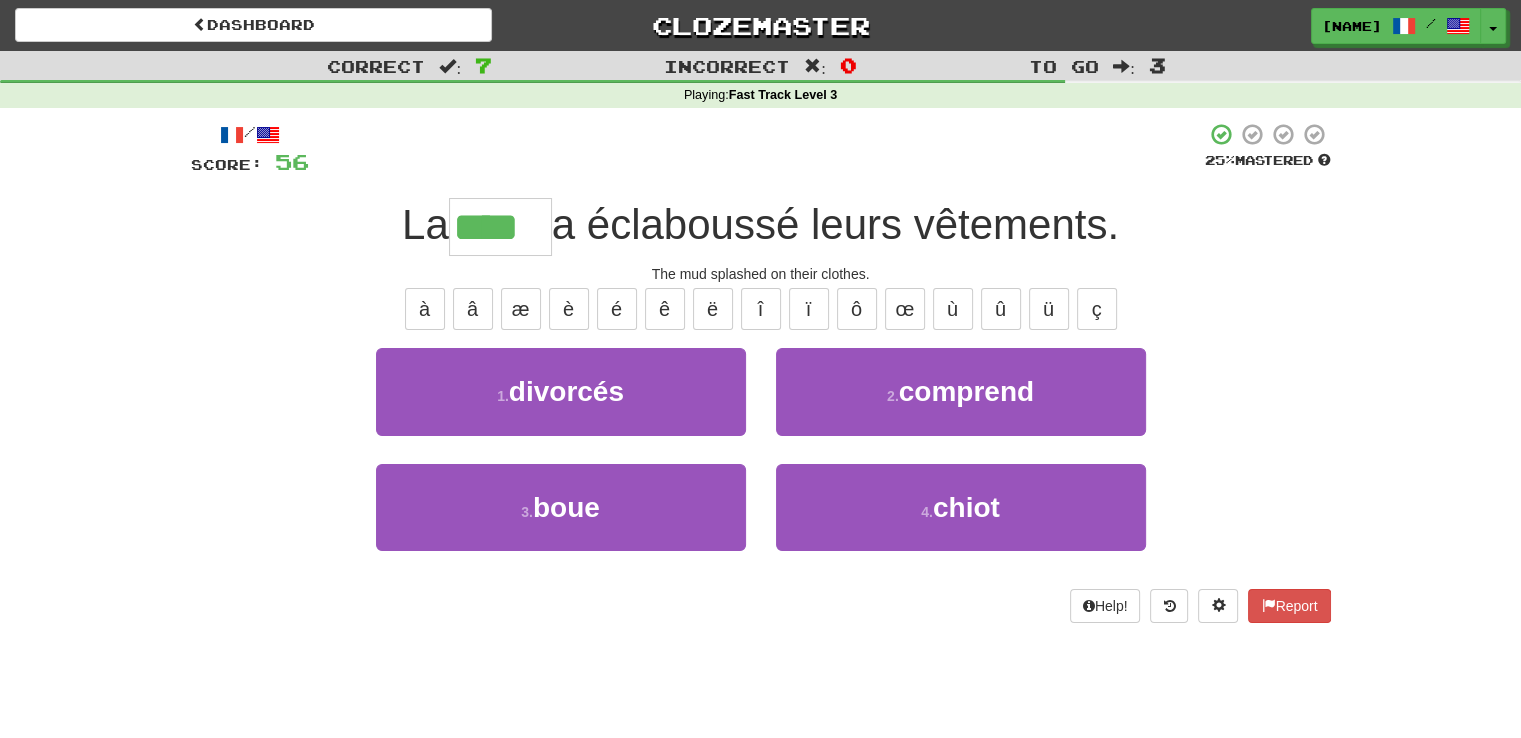 type on "****" 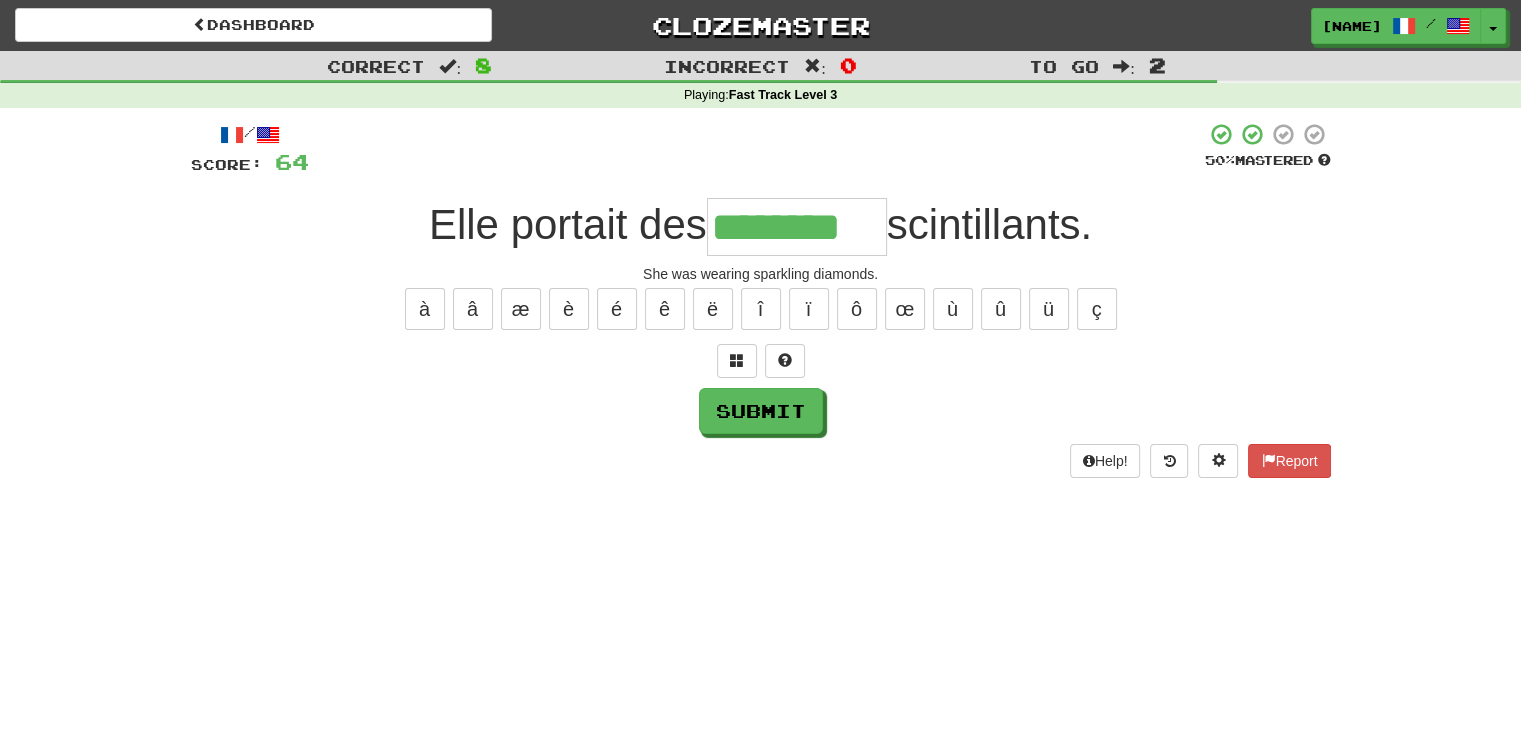 type on "********" 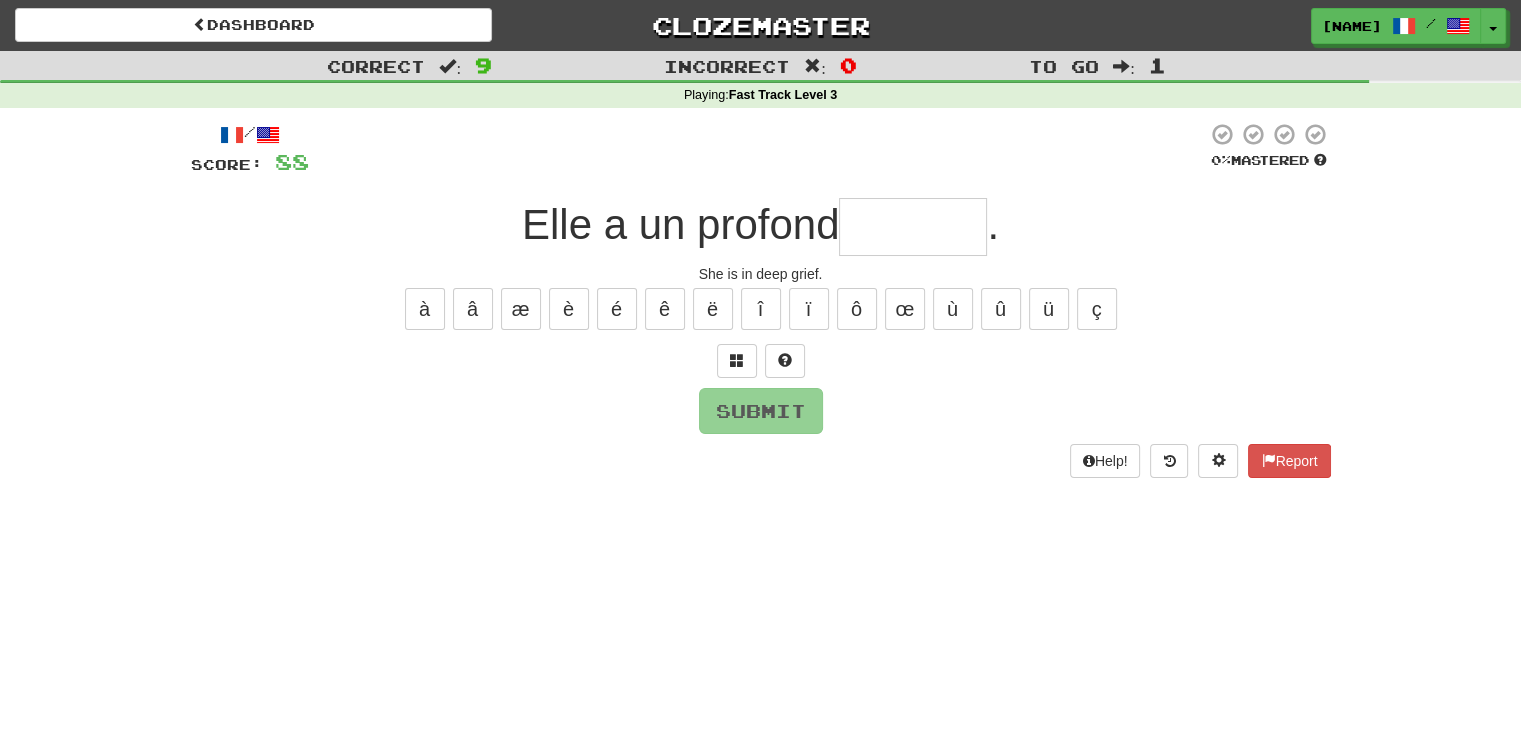 type on "*" 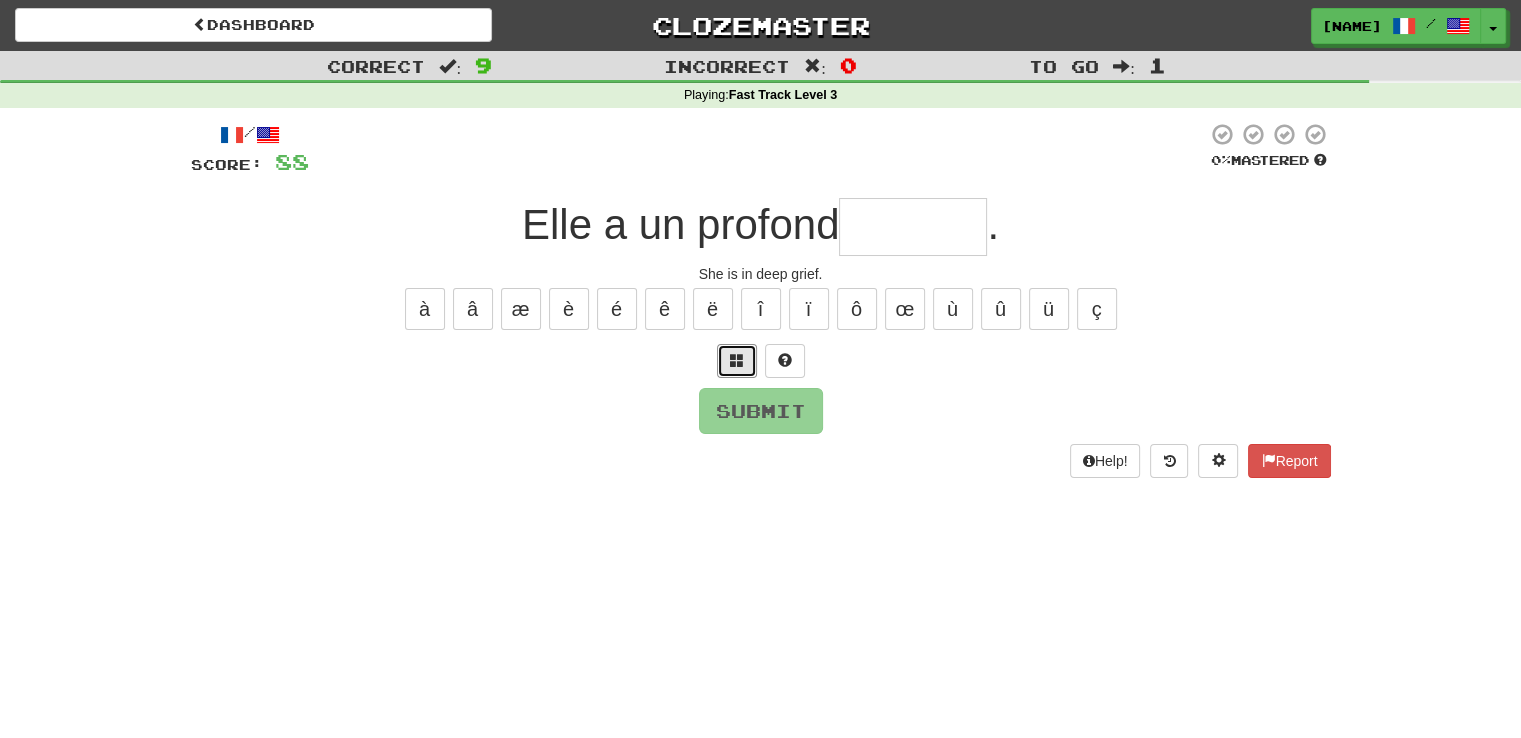 click at bounding box center [737, 360] 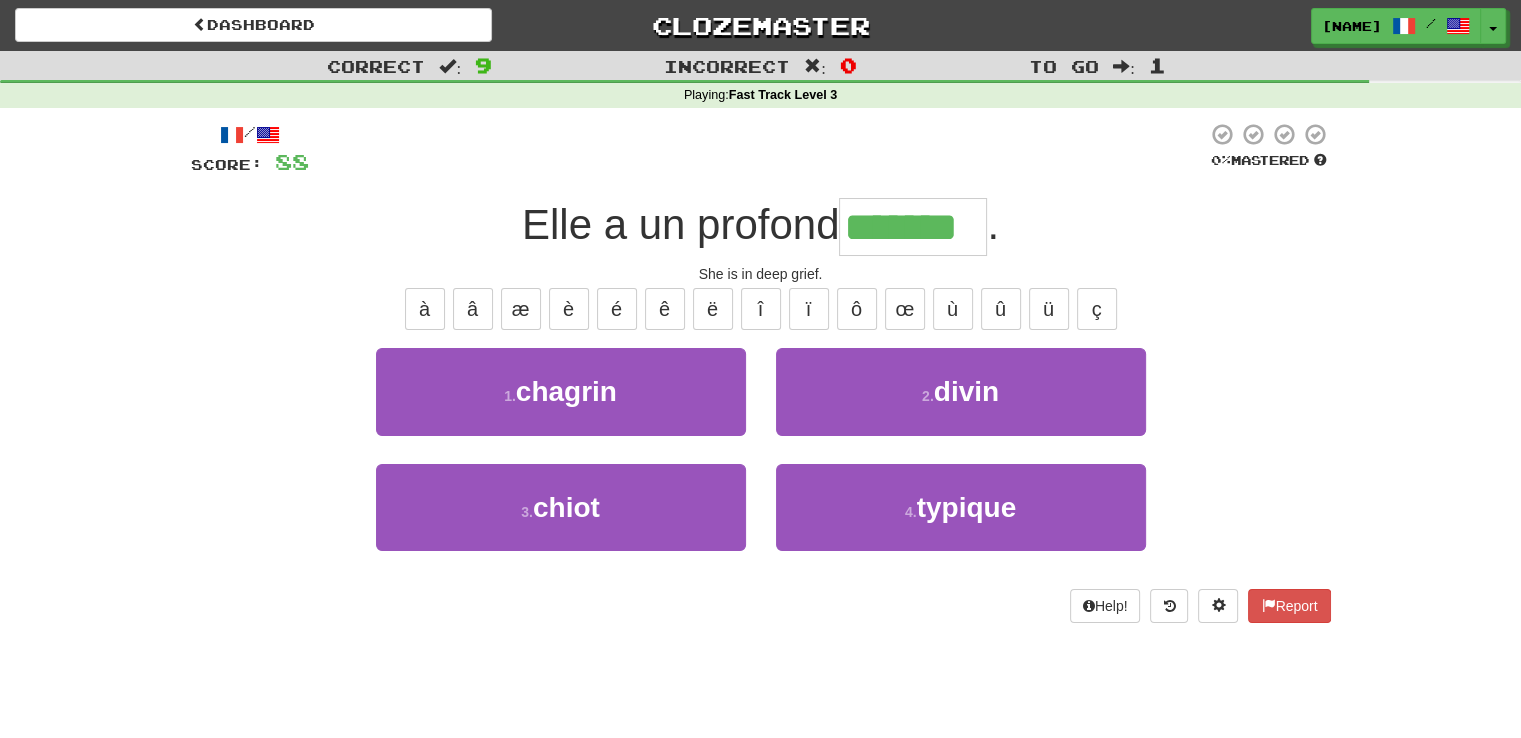 type on "*******" 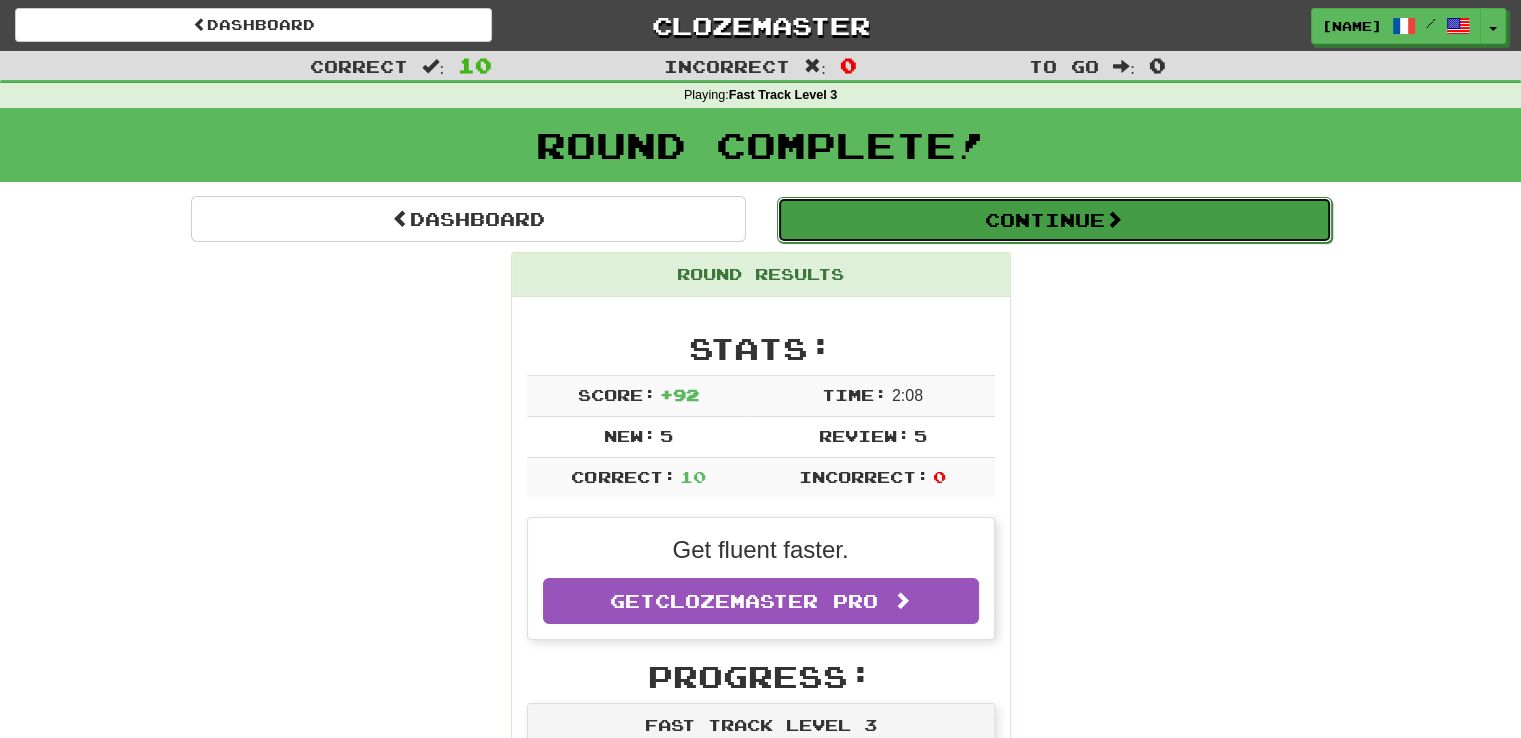 click on "Continue" at bounding box center (1054, 220) 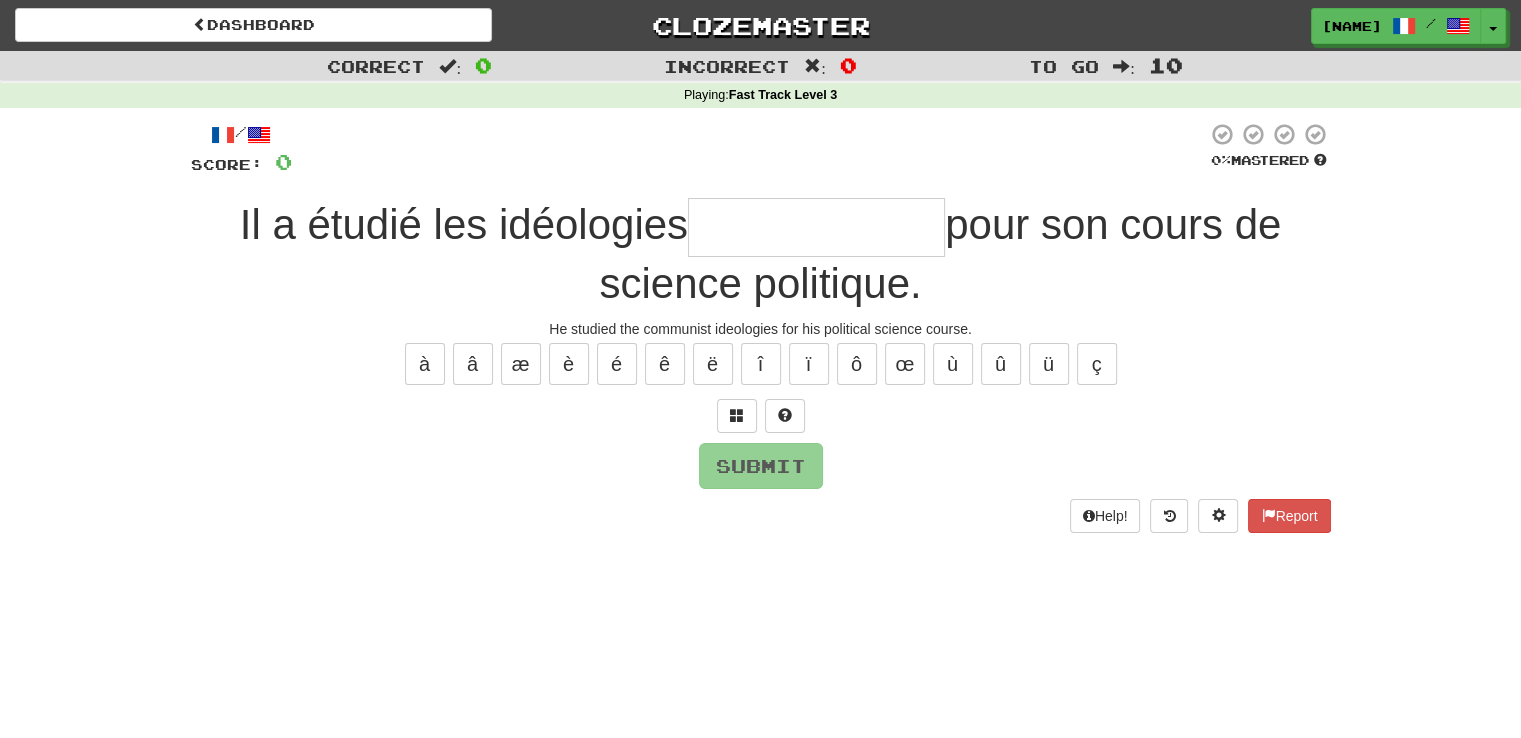 click at bounding box center [816, 227] 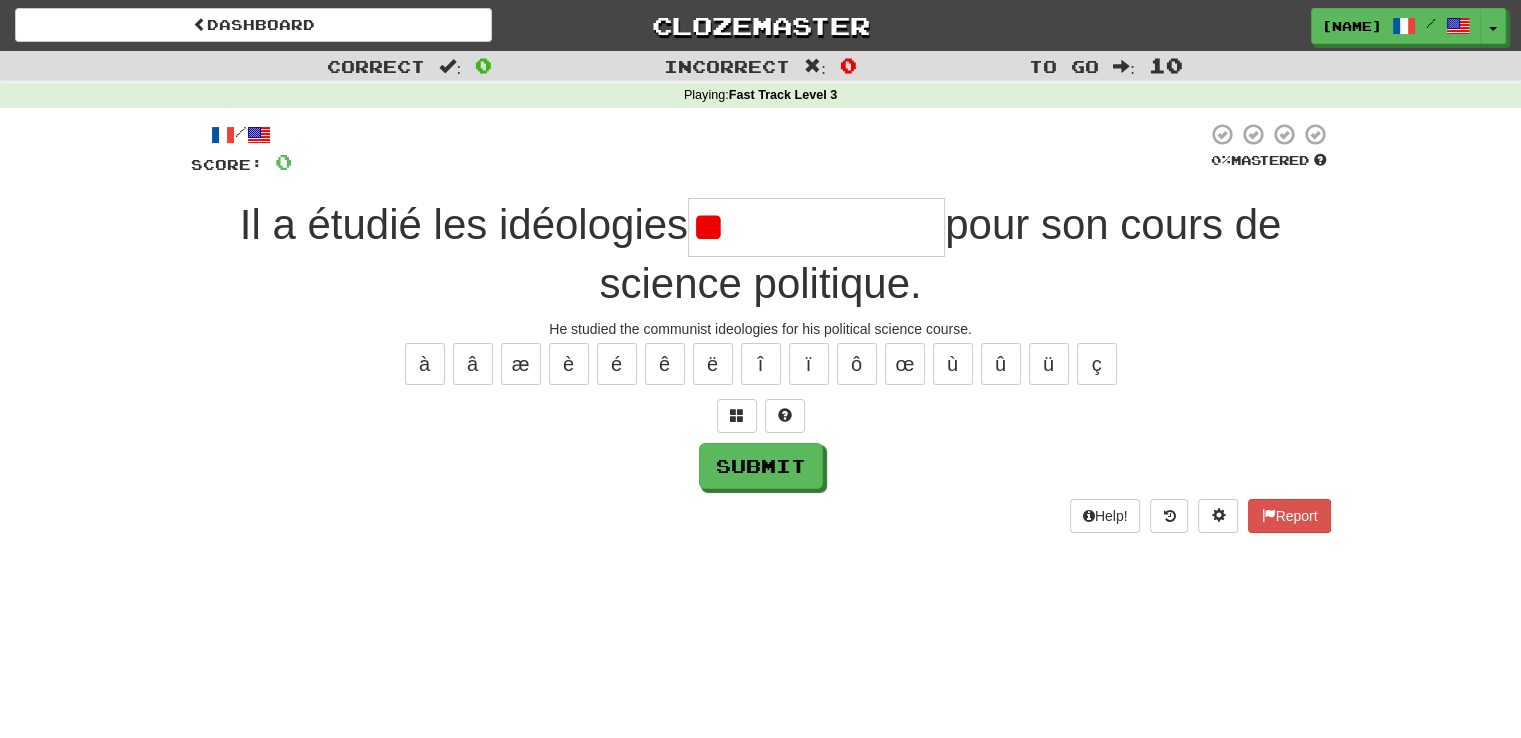 type on "*" 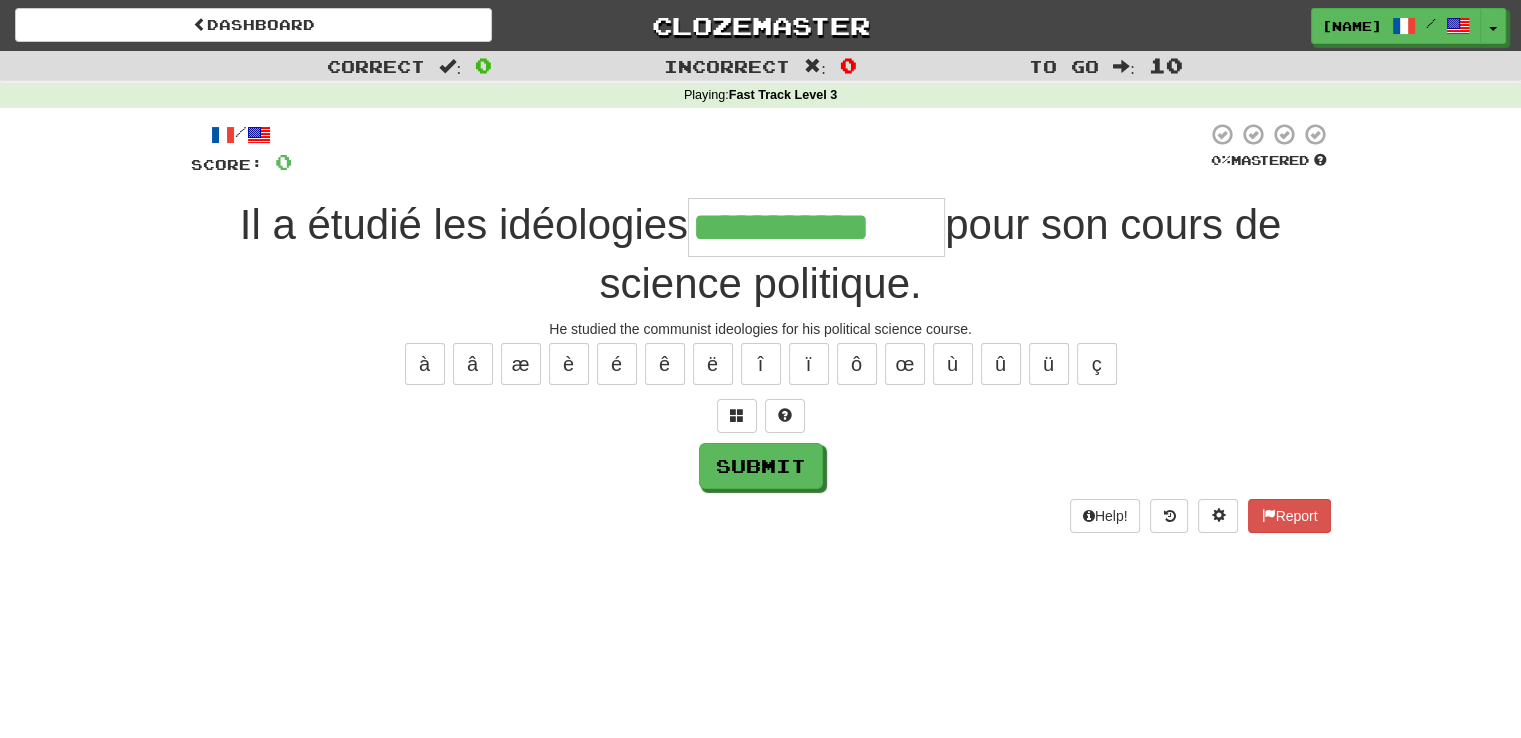 type on "**********" 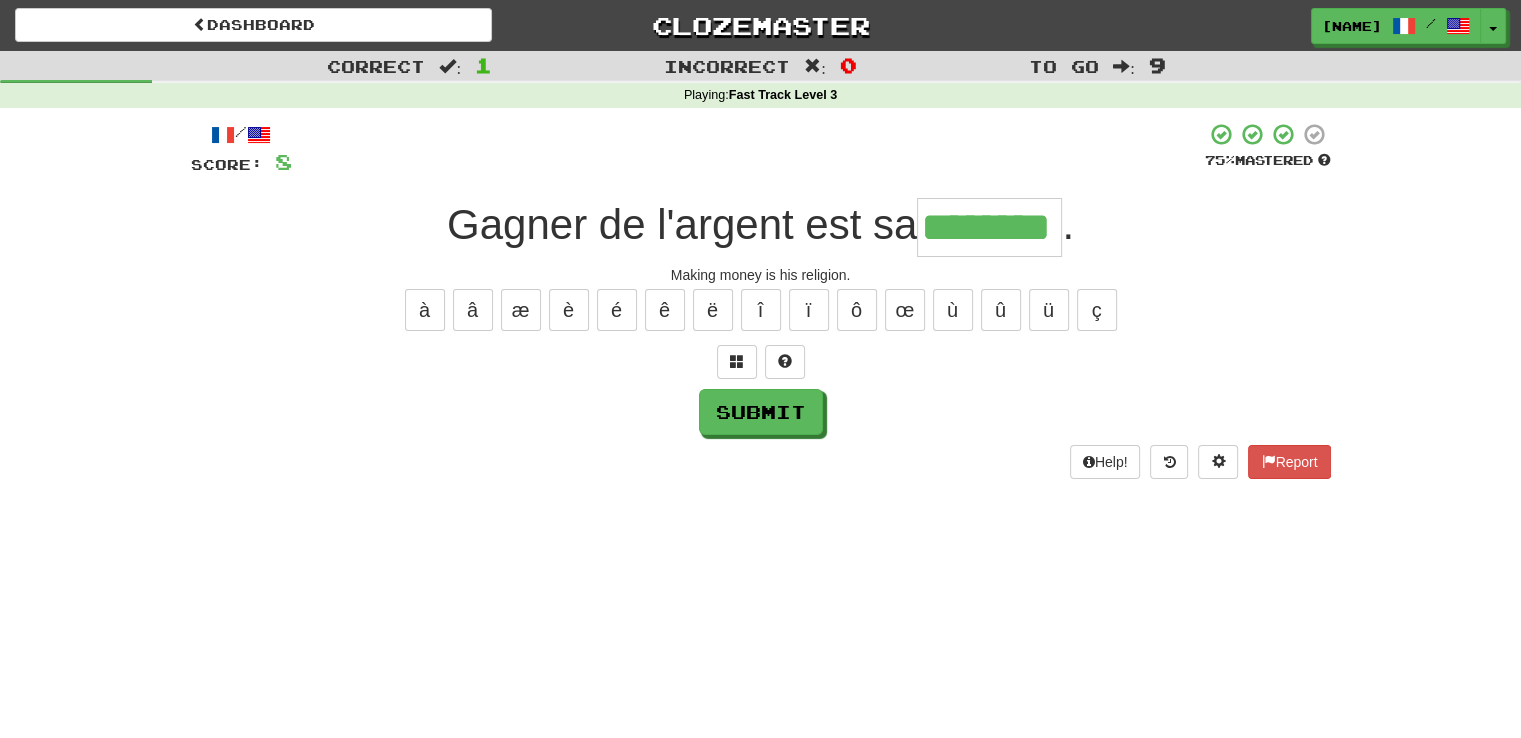 type on "********" 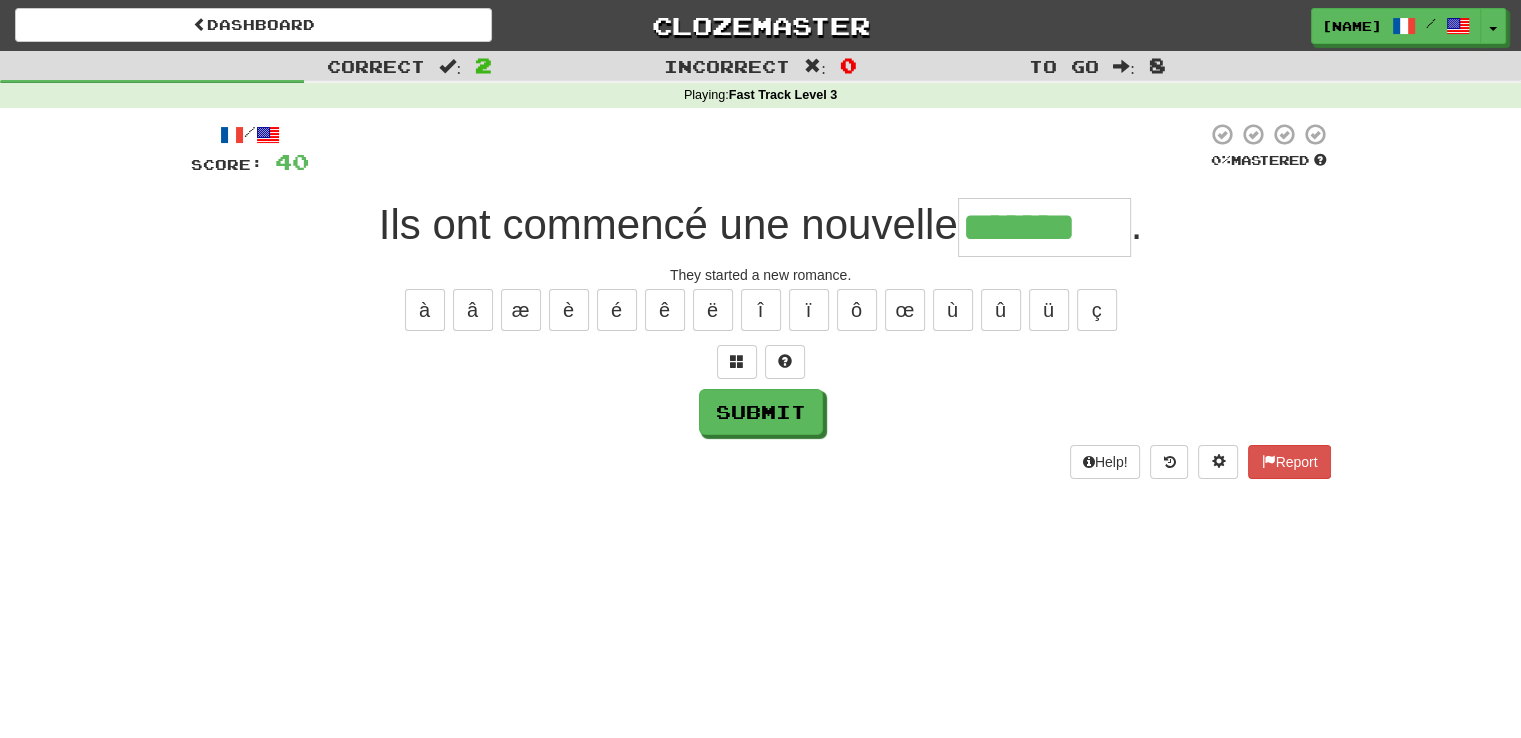type on "*******" 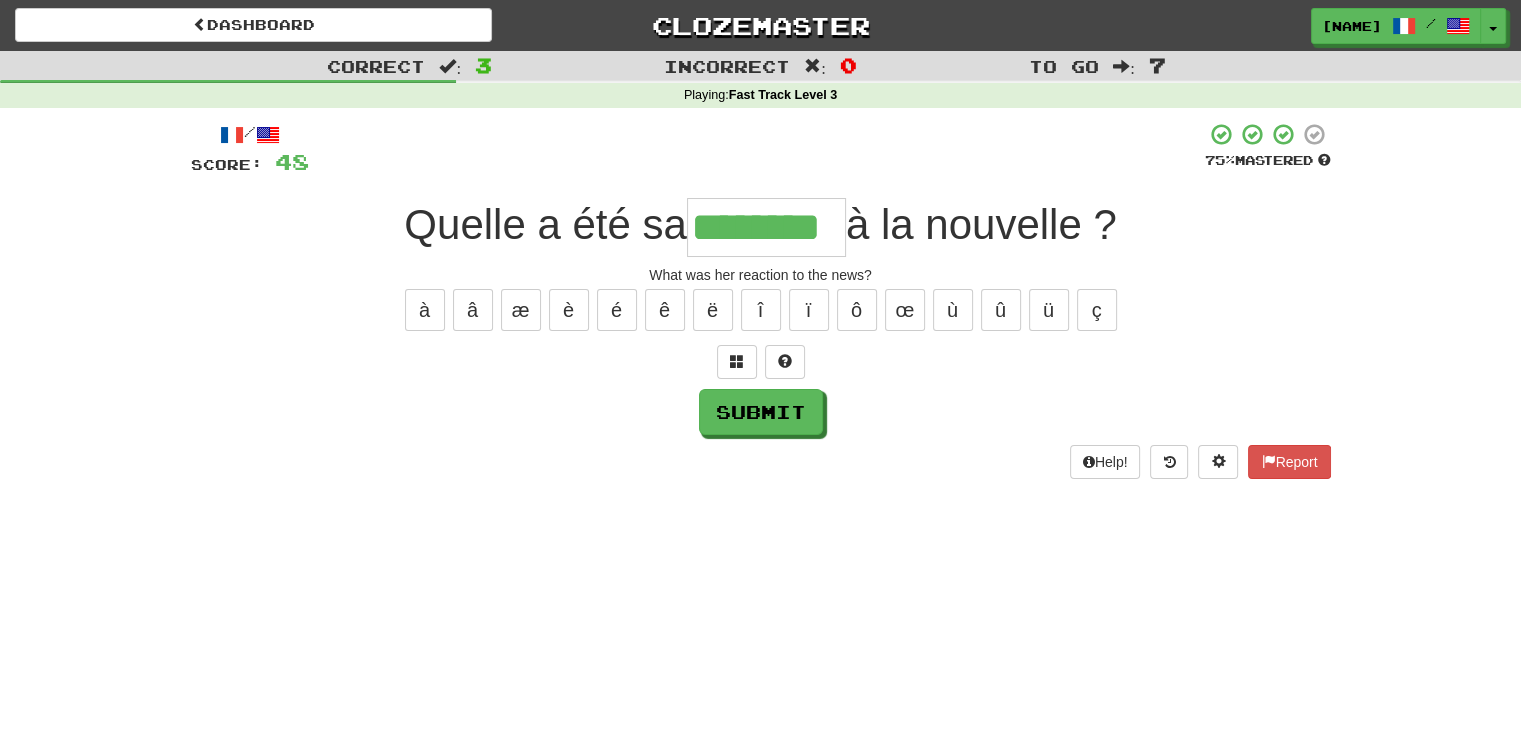 type on "********" 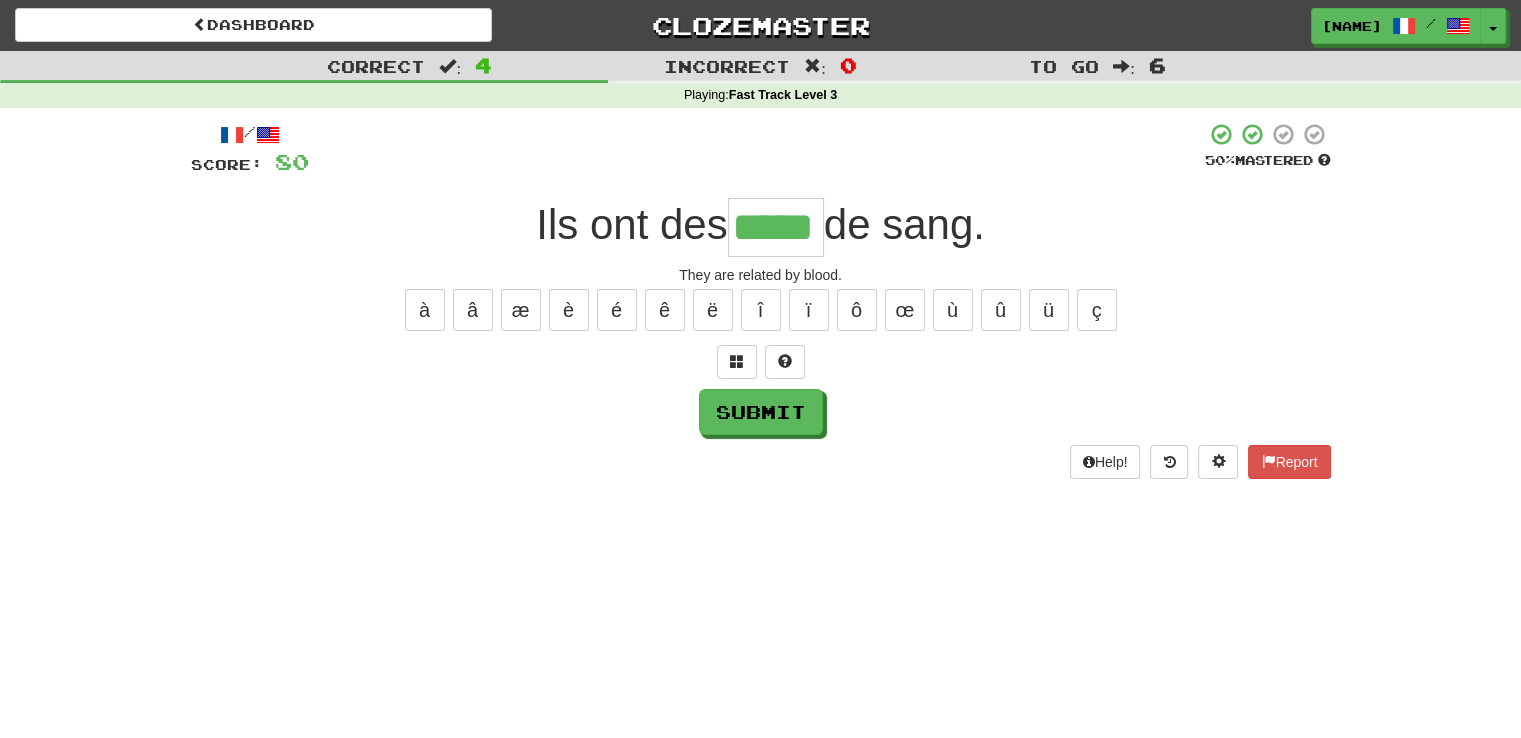 type on "*****" 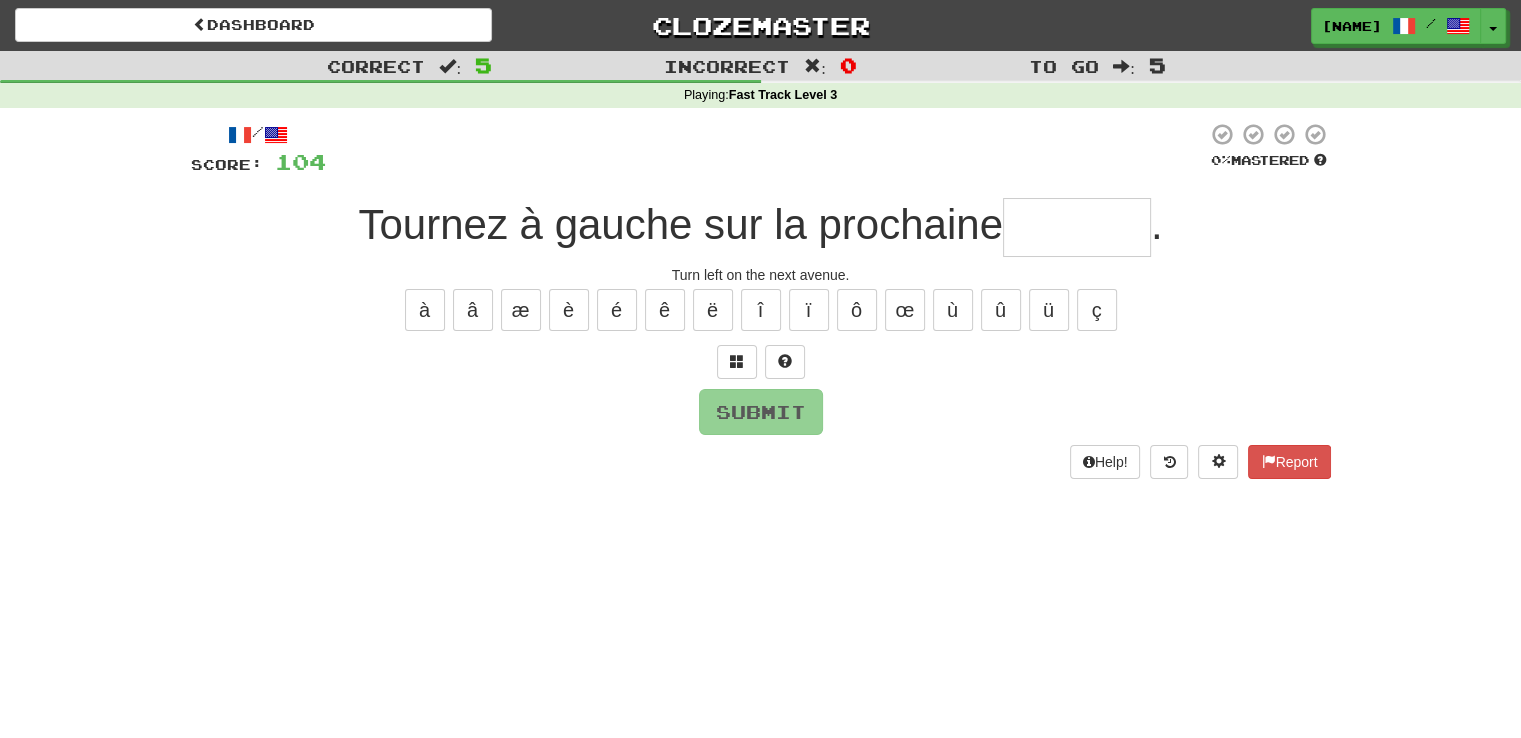 type on "*" 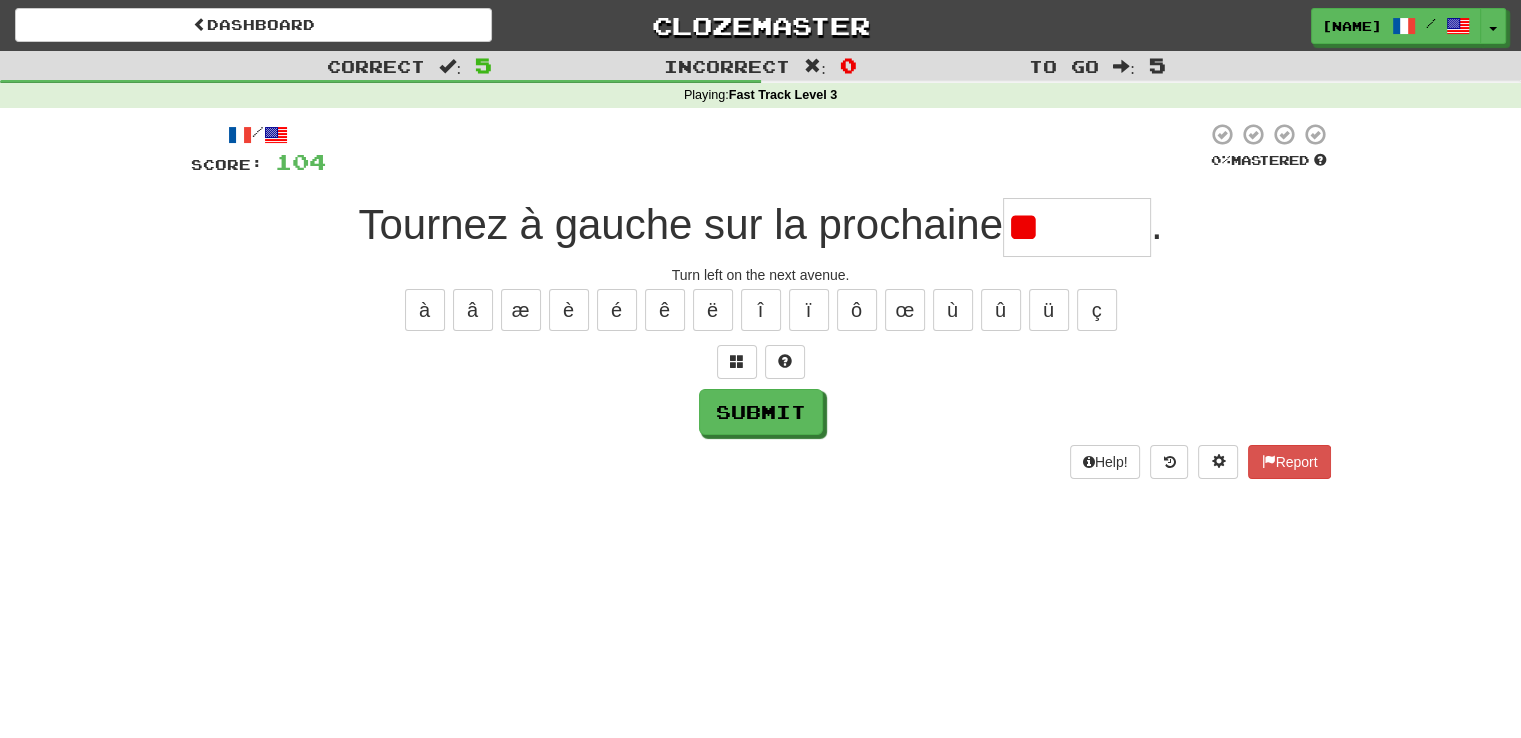 type on "*" 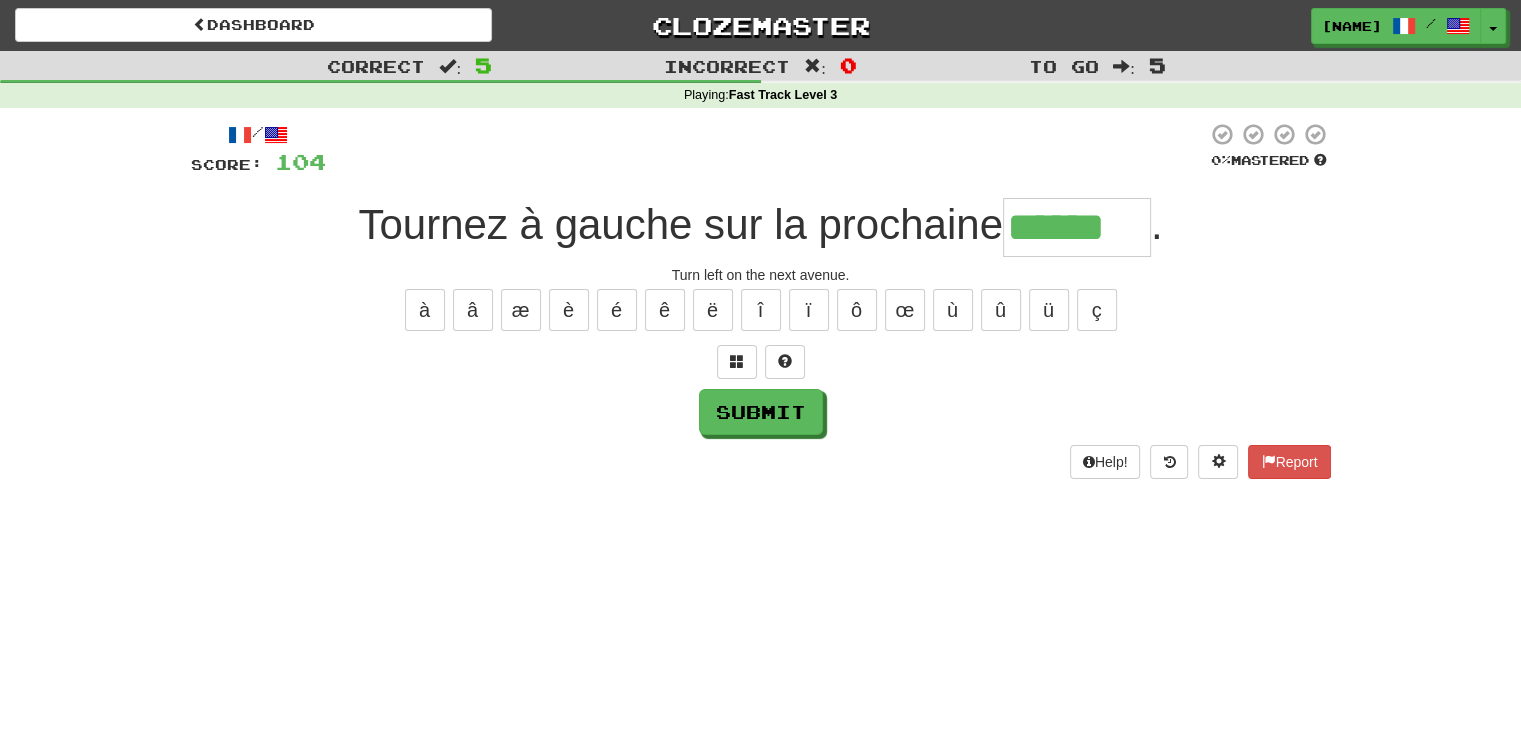 type on "******" 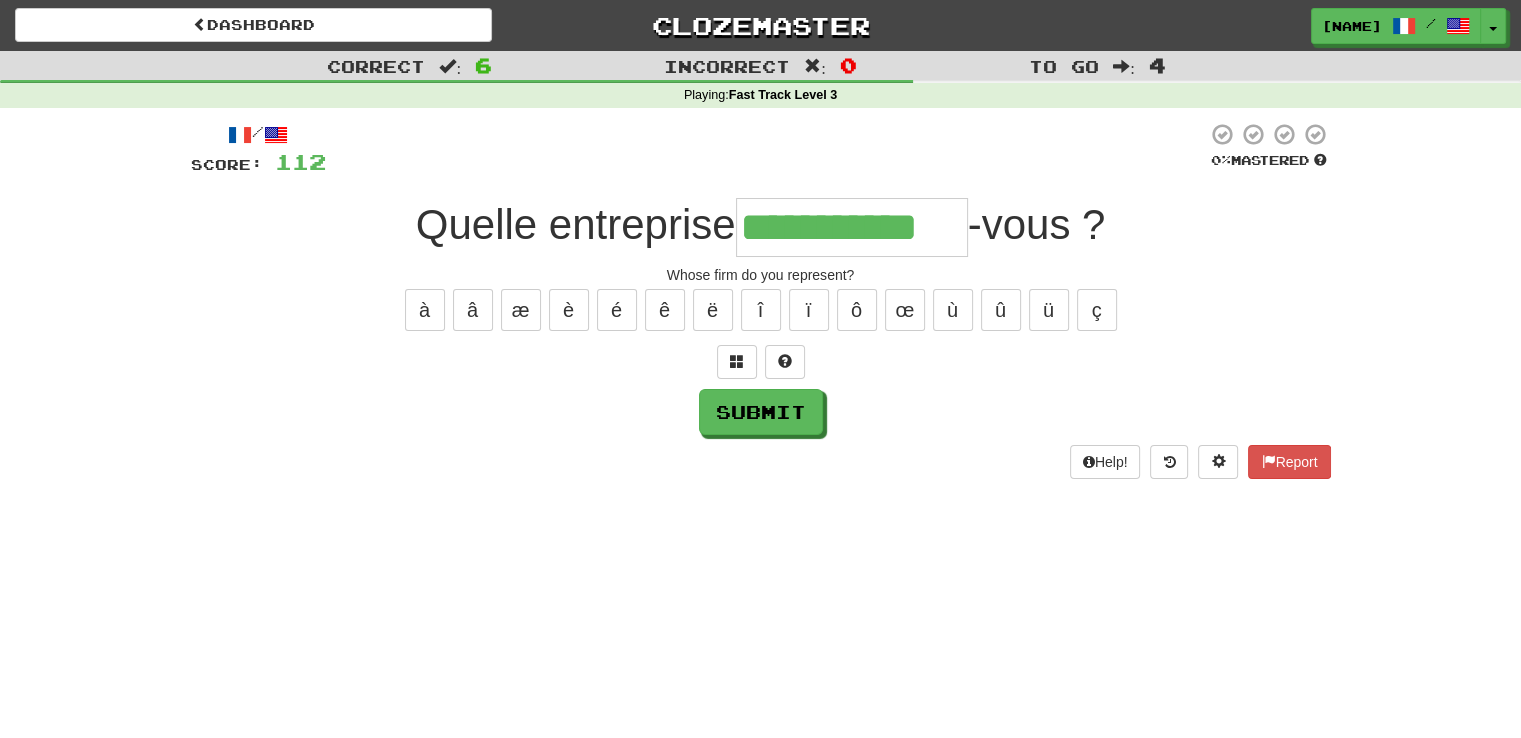 type on "**********" 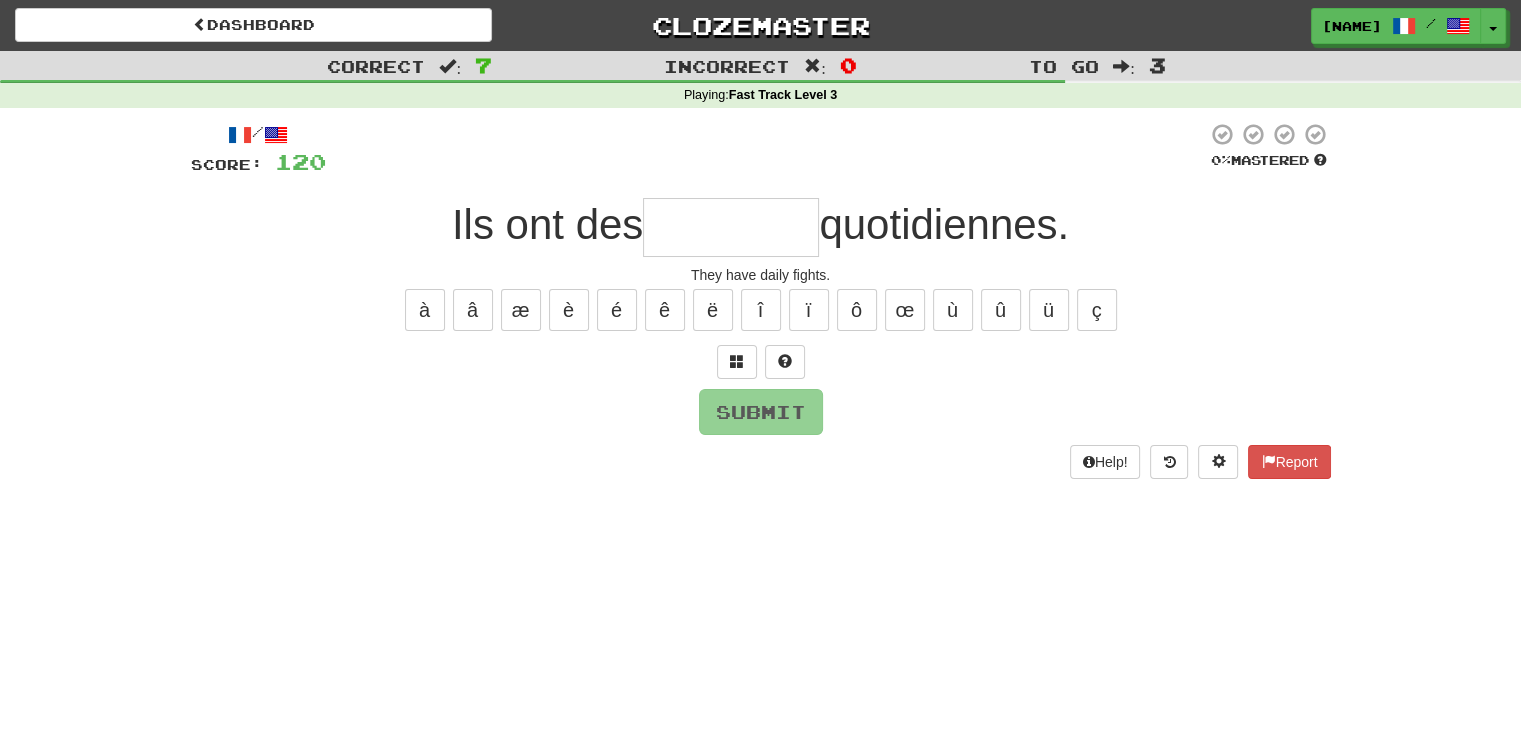 type on "*" 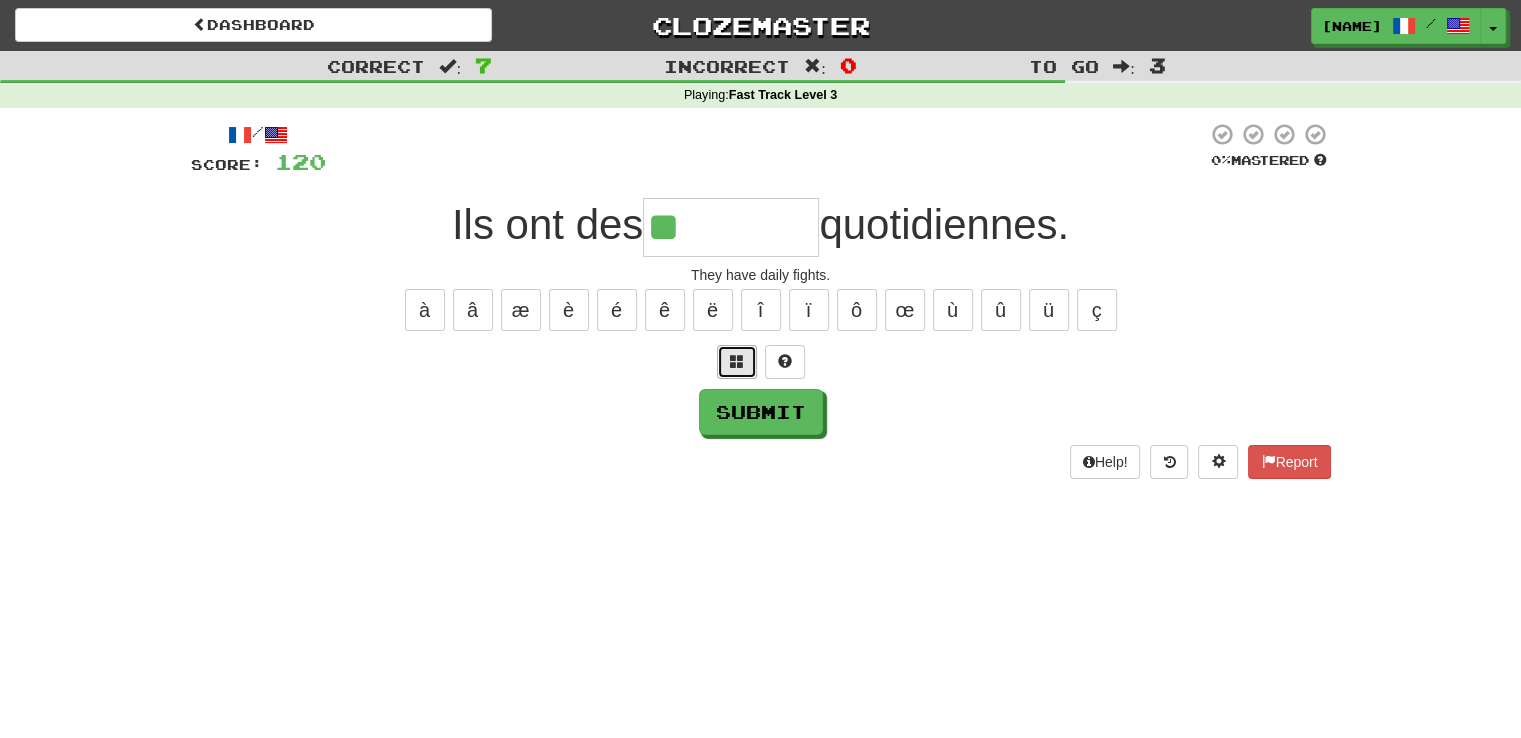 click at bounding box center [737, 362] 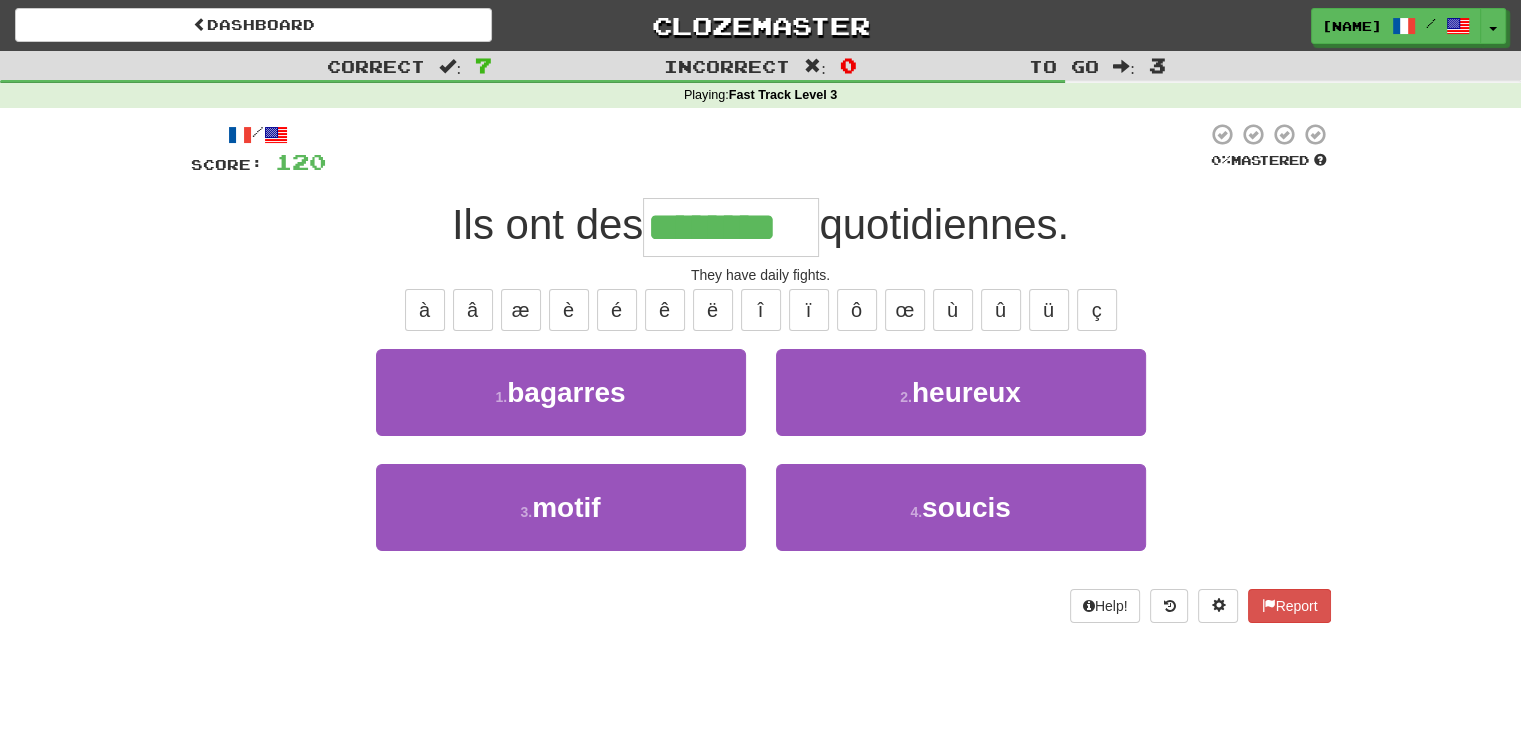 type on "********" 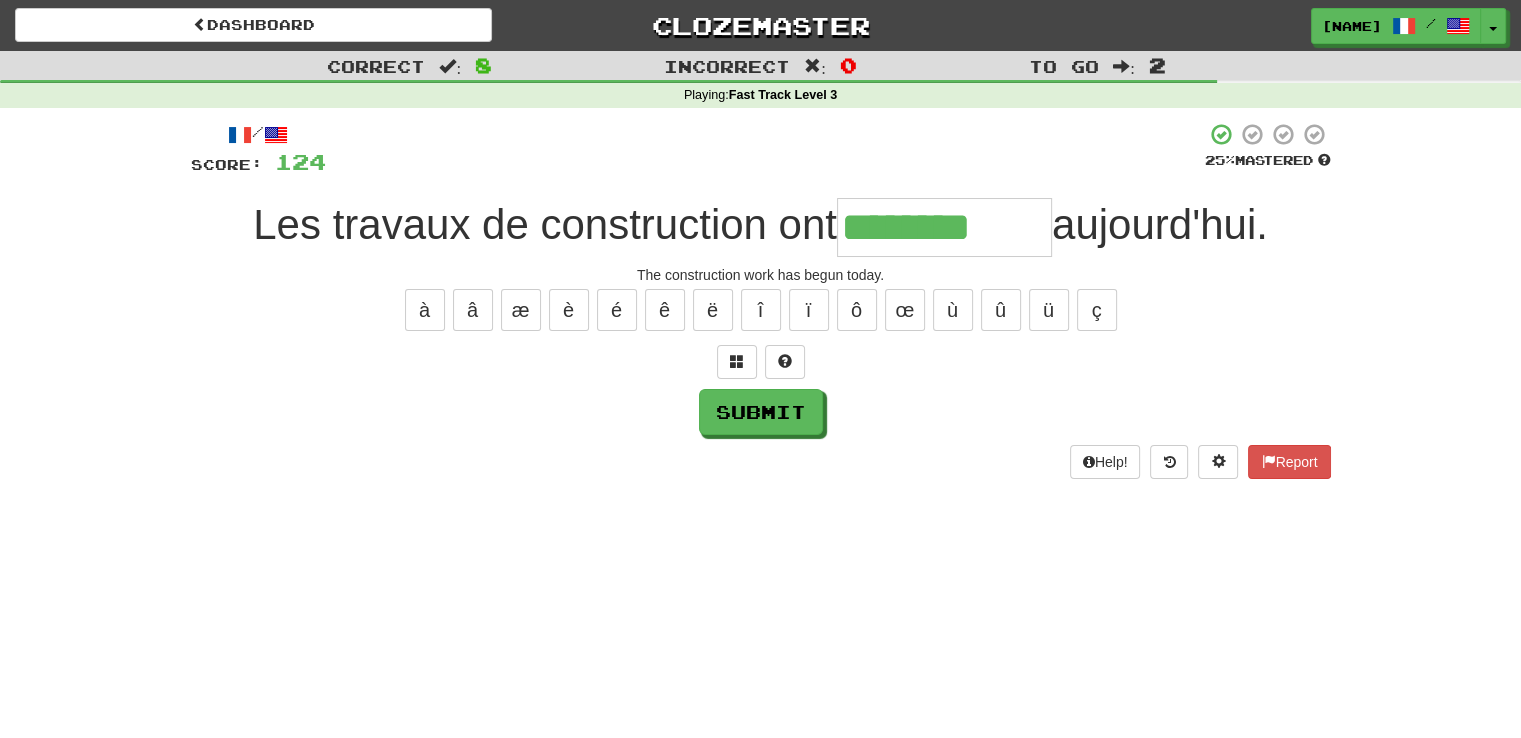 type on "********" 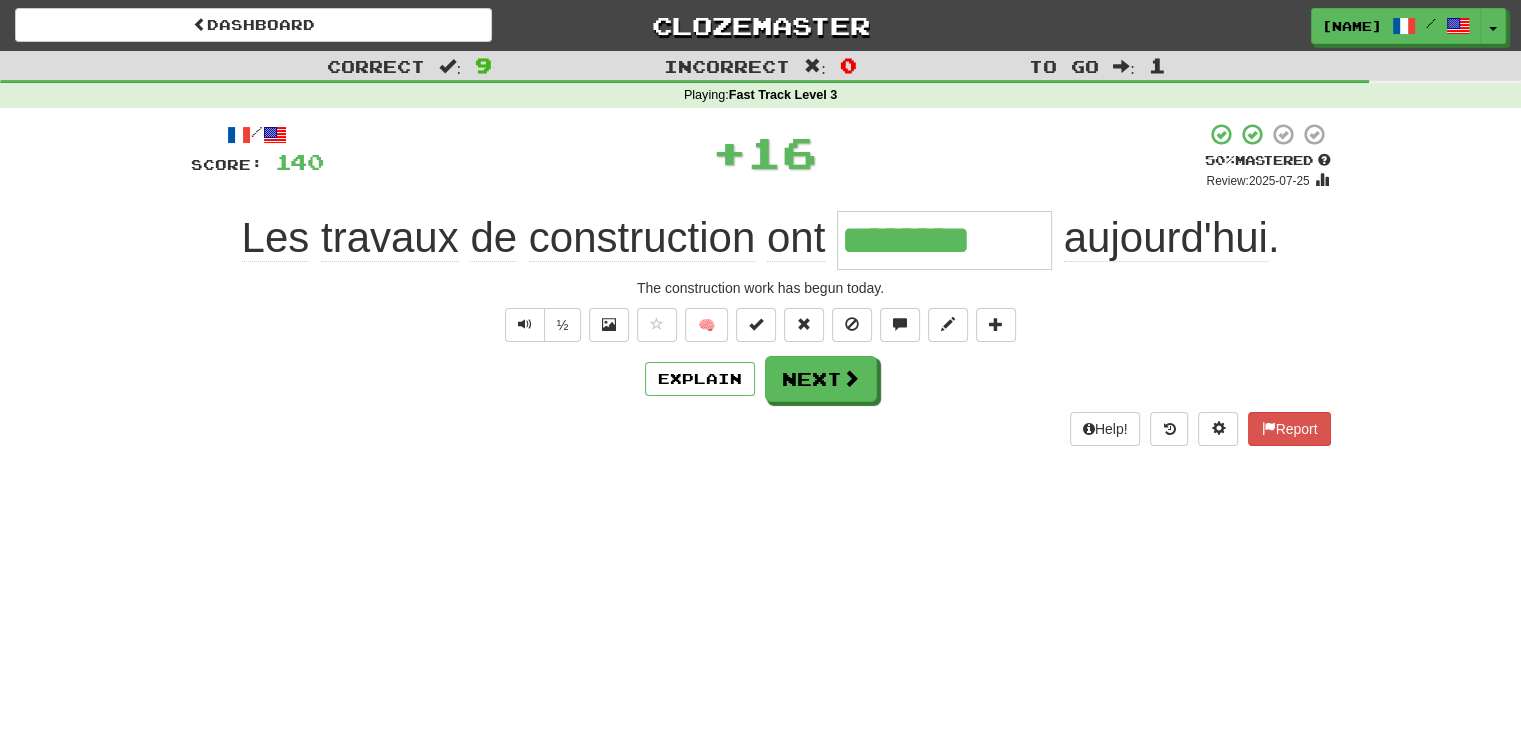 type 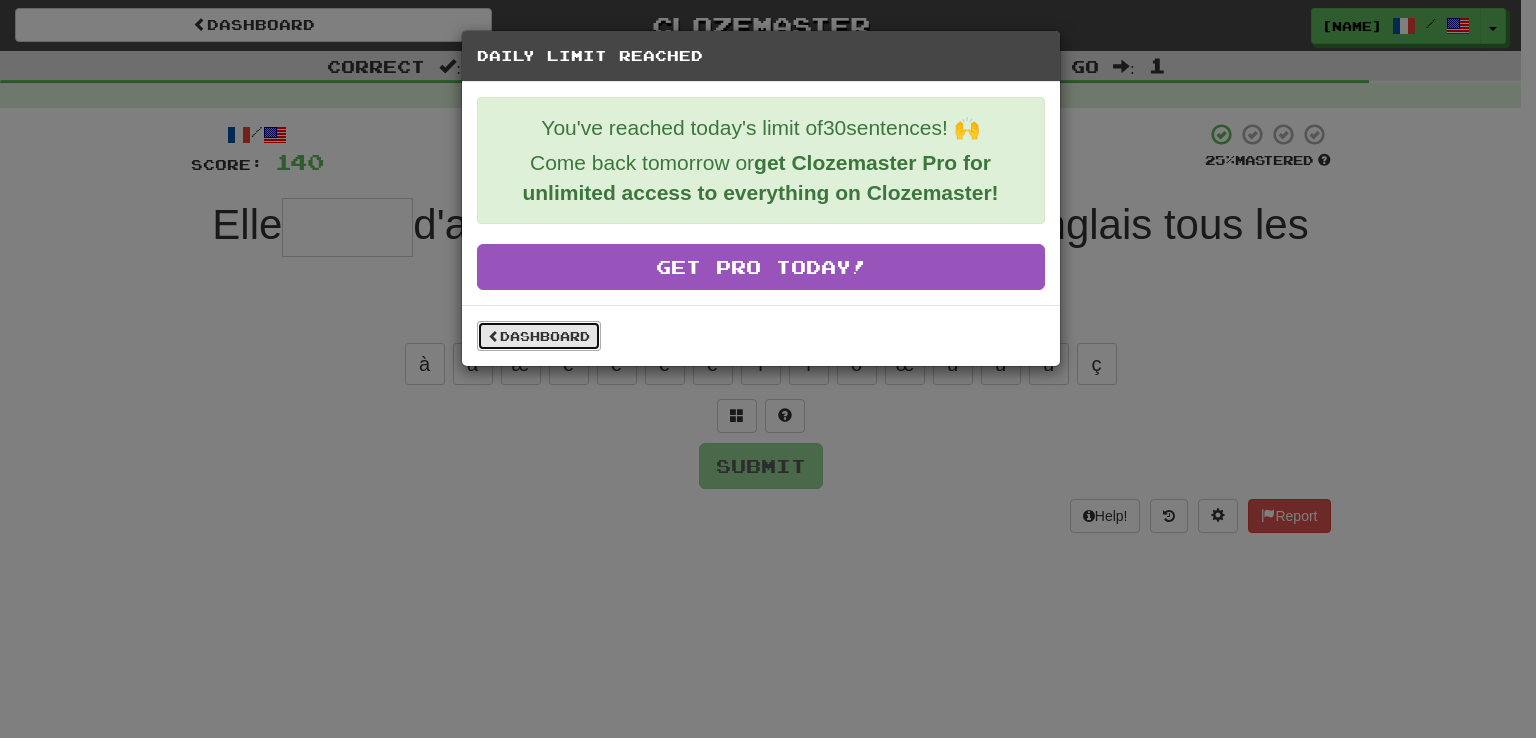 click on "Dashboard" at bounding box center [539, 336] 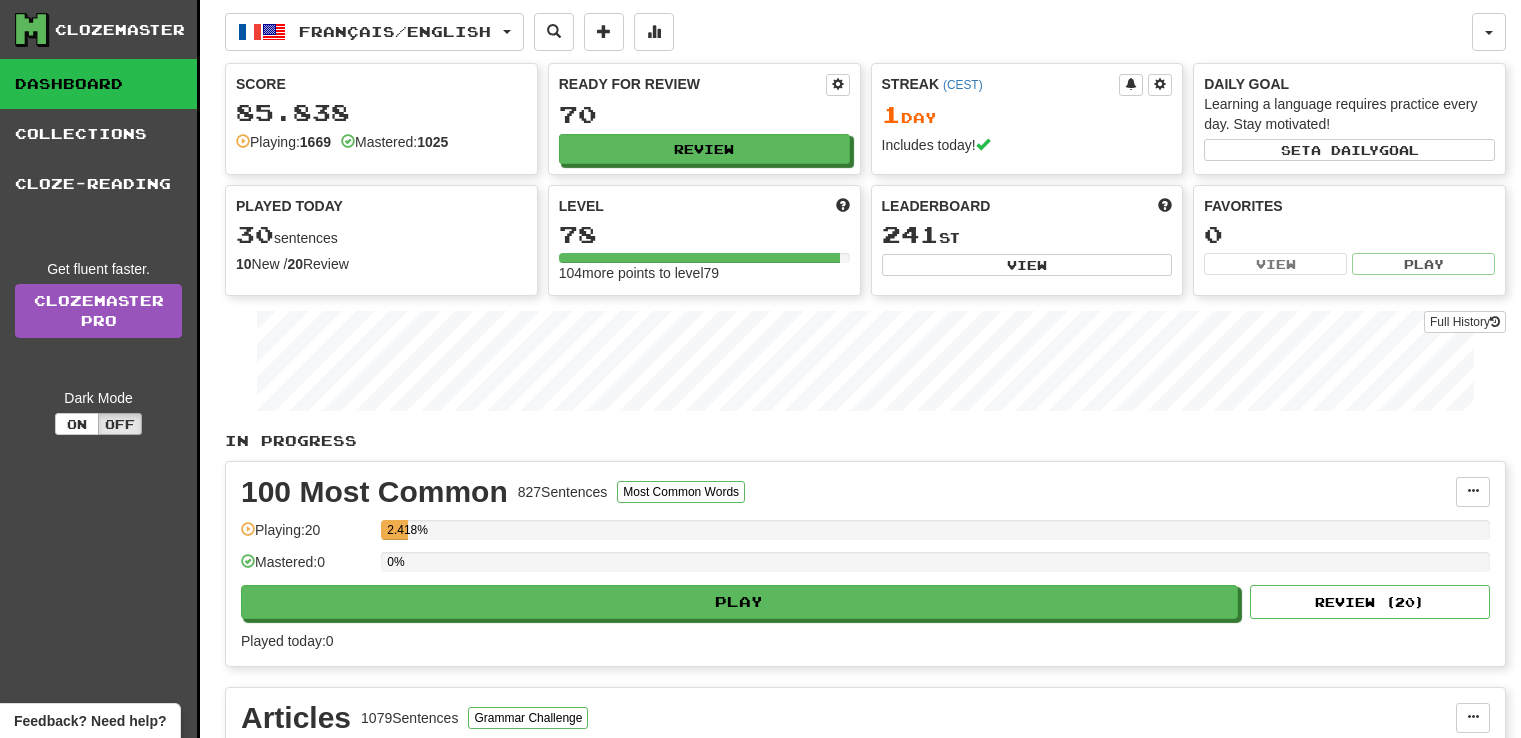 scroll, scrollTop: 0, scrollLeft: 0, axis: both 